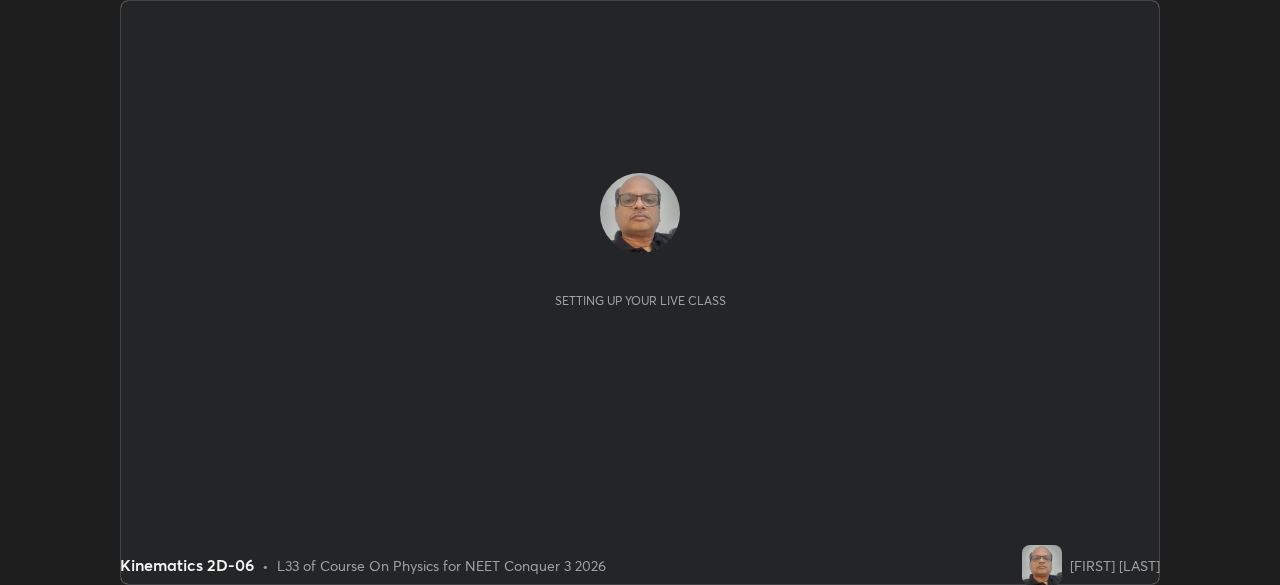 scroll, scrollTop: 0, scrollLeft: 0, axis: both 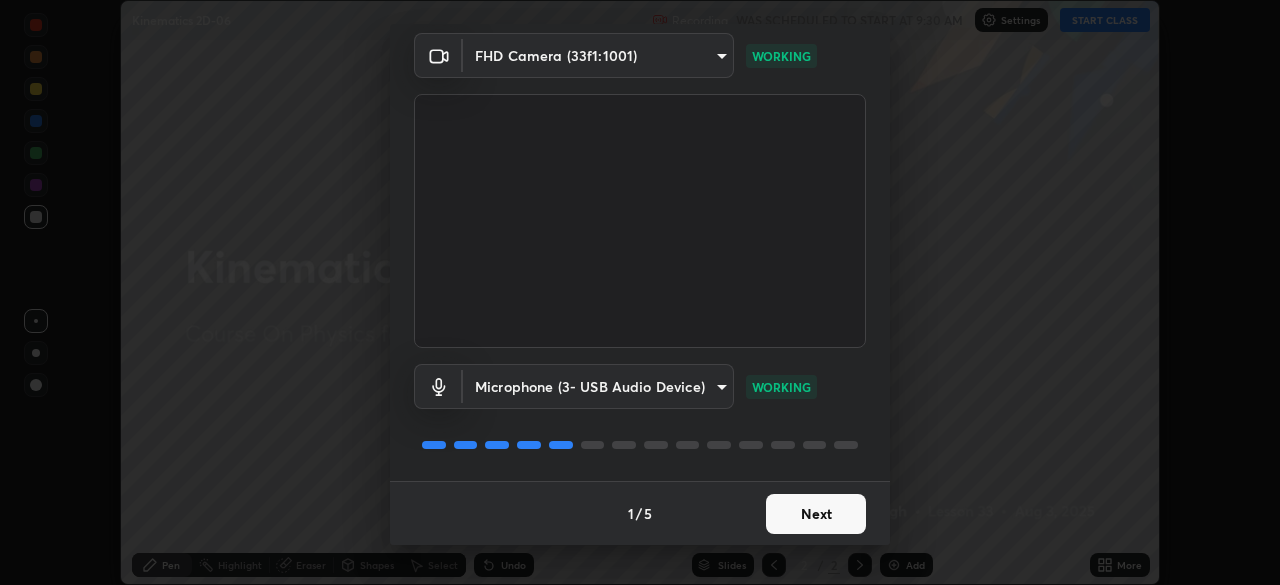 click on "Next" at bounding box center [816, 514] 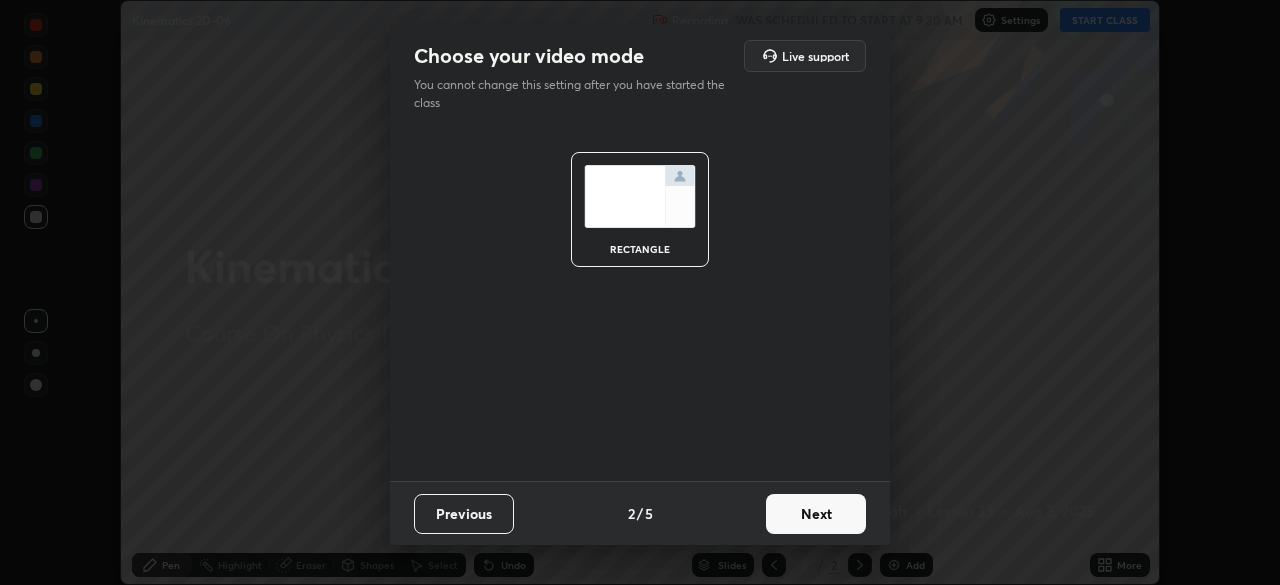 click on "Next" at bounding box center (816, 514) 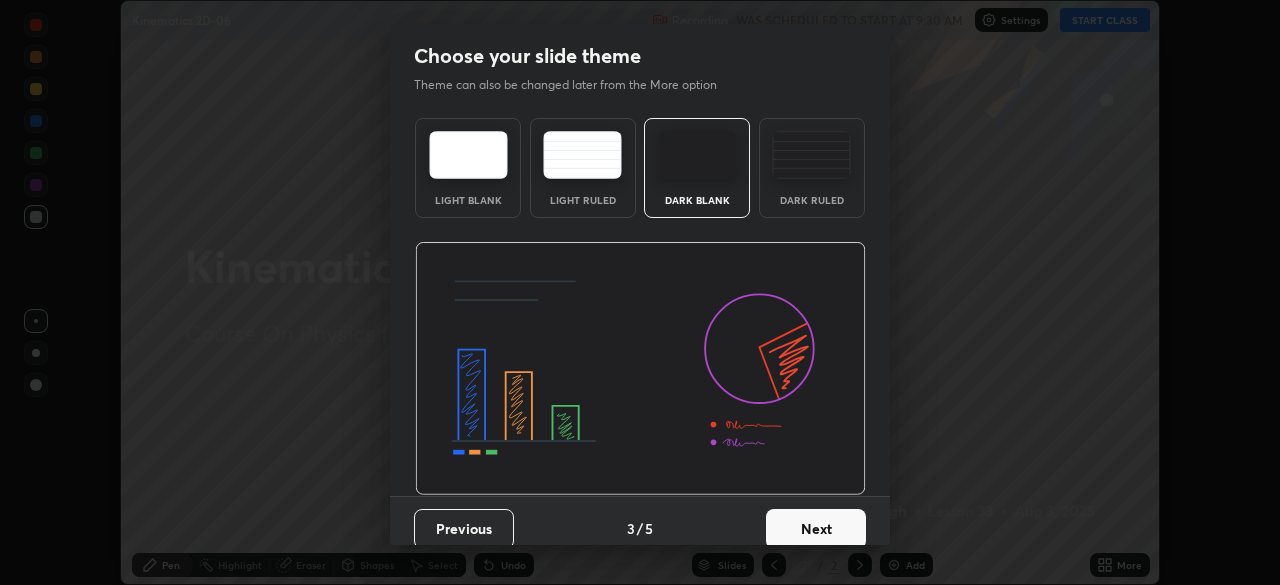 click on "Next" at bounding box center [816, 529] 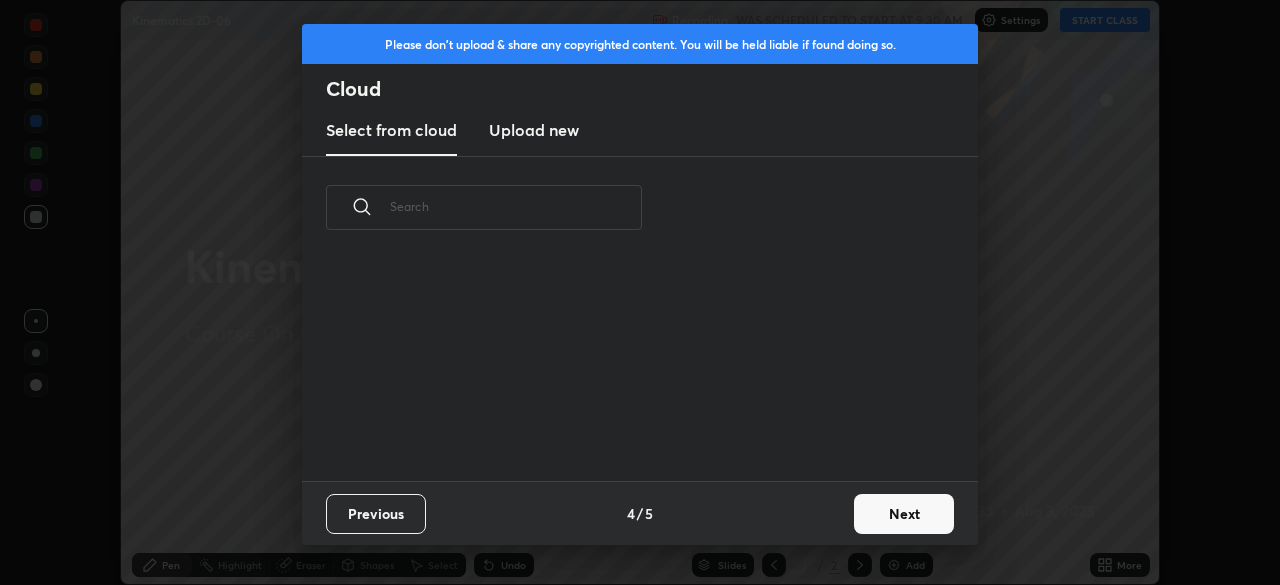 scroll, scrollTop: 7, scrollLeft: 11, axis: both 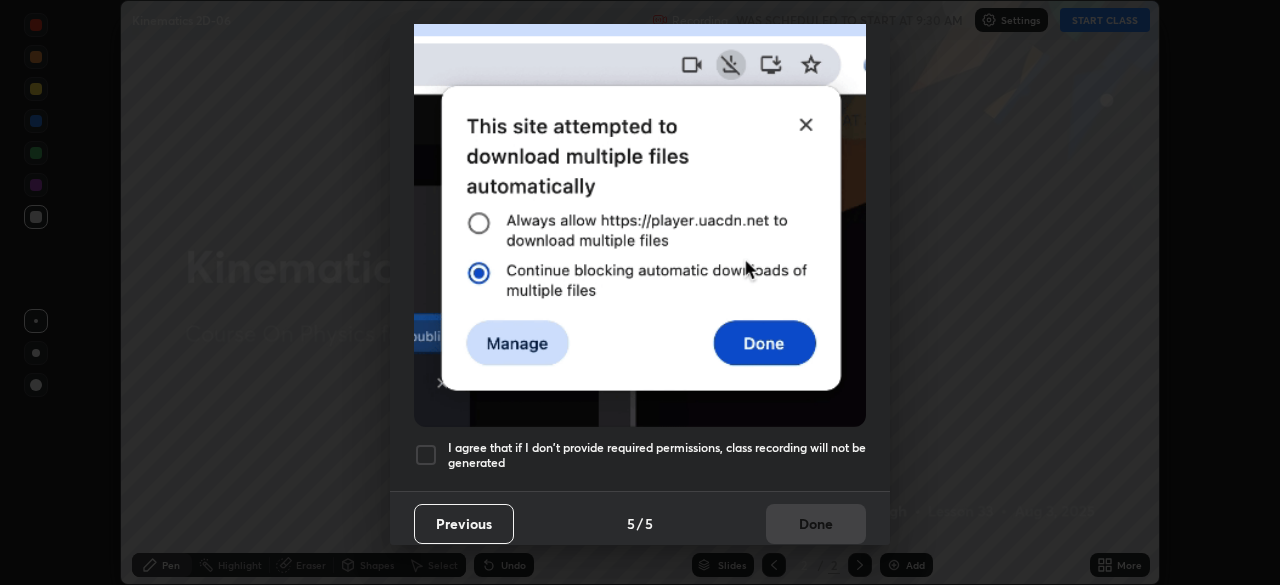click at bounding box center [426, 455] 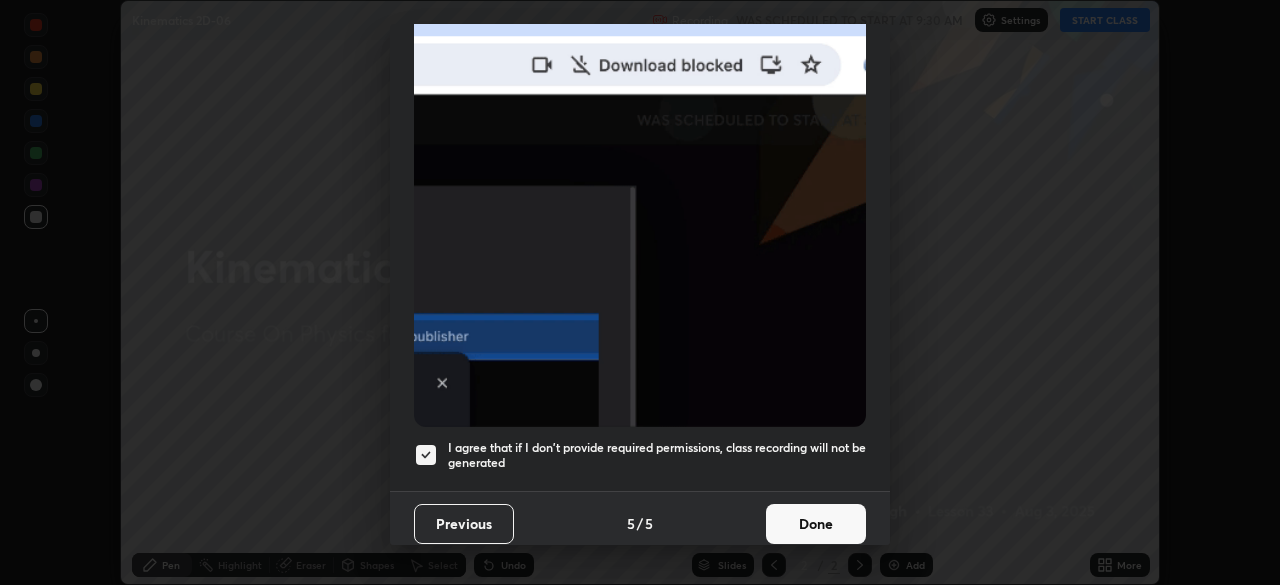 click on "Done" at bounding box center [816, 524] 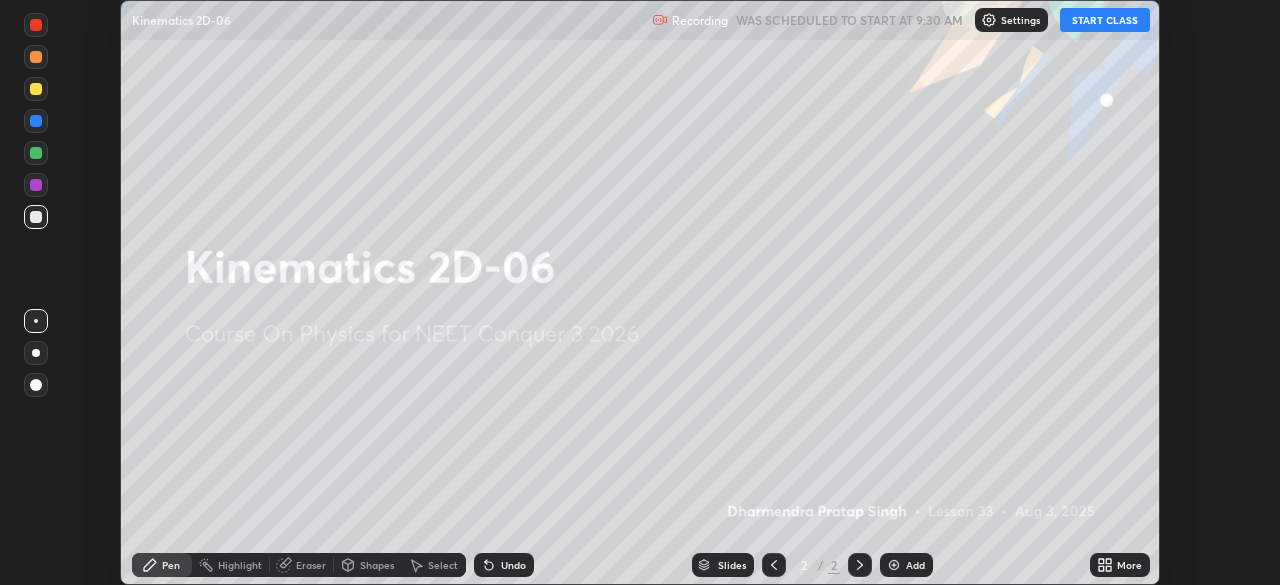 click 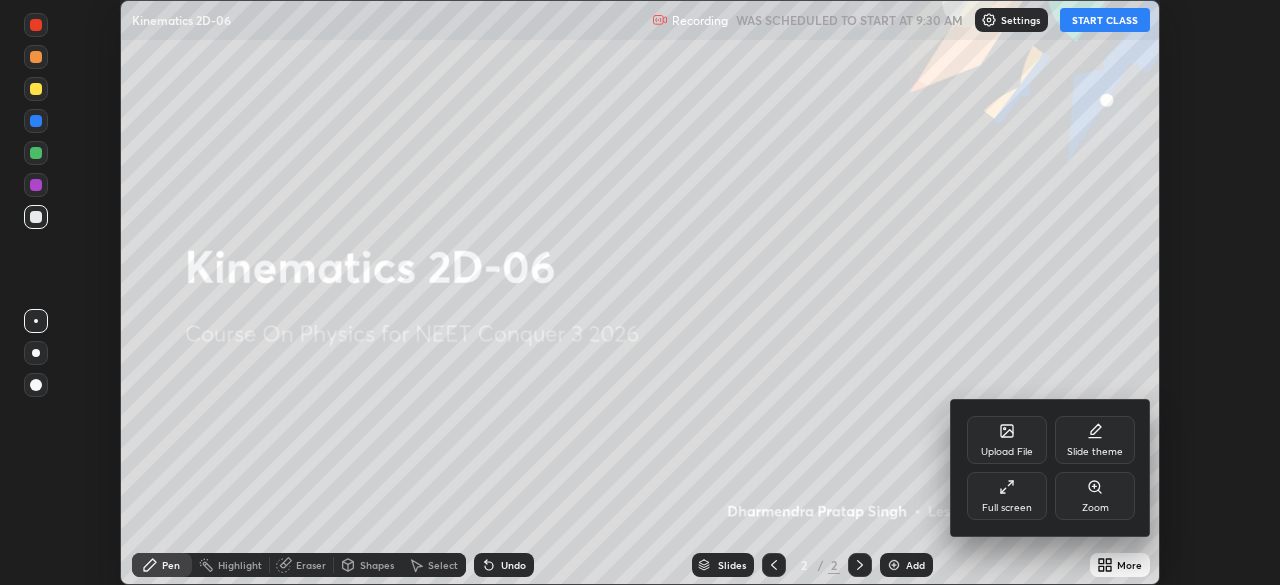 click on "Full screen" at bounding box center (1007, 496) 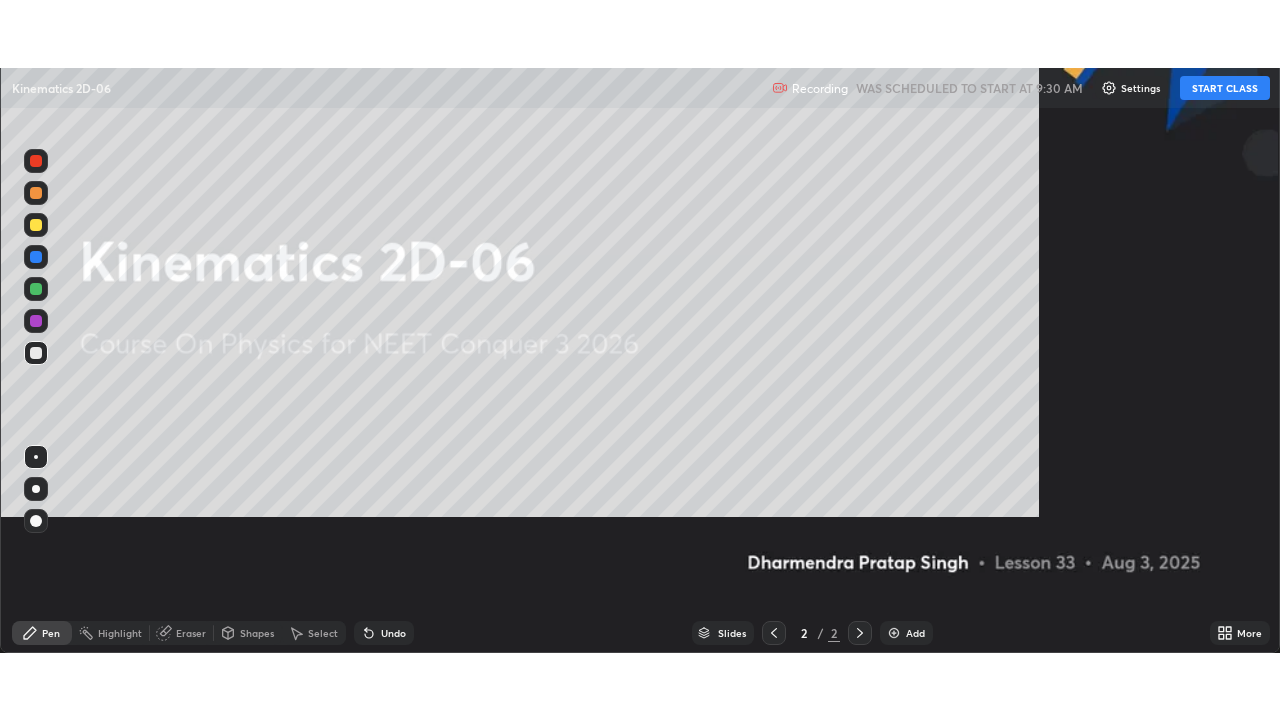scroll, scrollTop: 99280, scrollLeft: 98720, axis: both 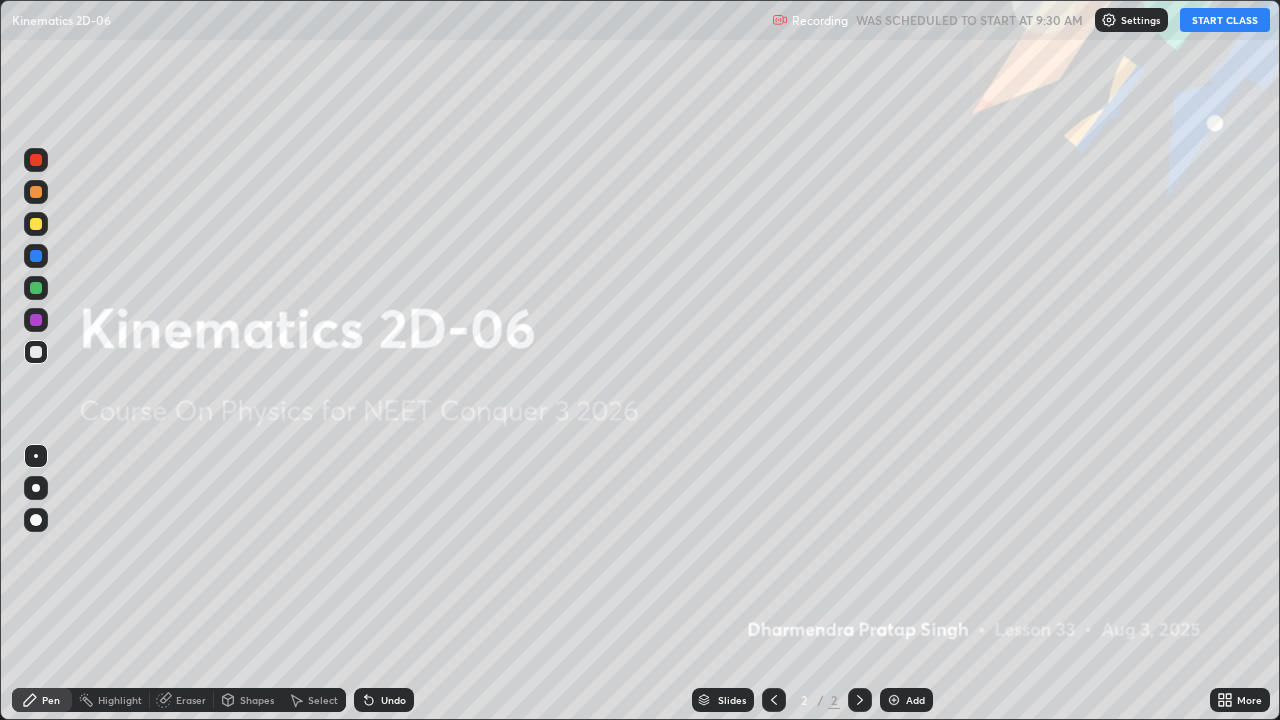 click on "START CLASS" at bounding box center [1225, 20] 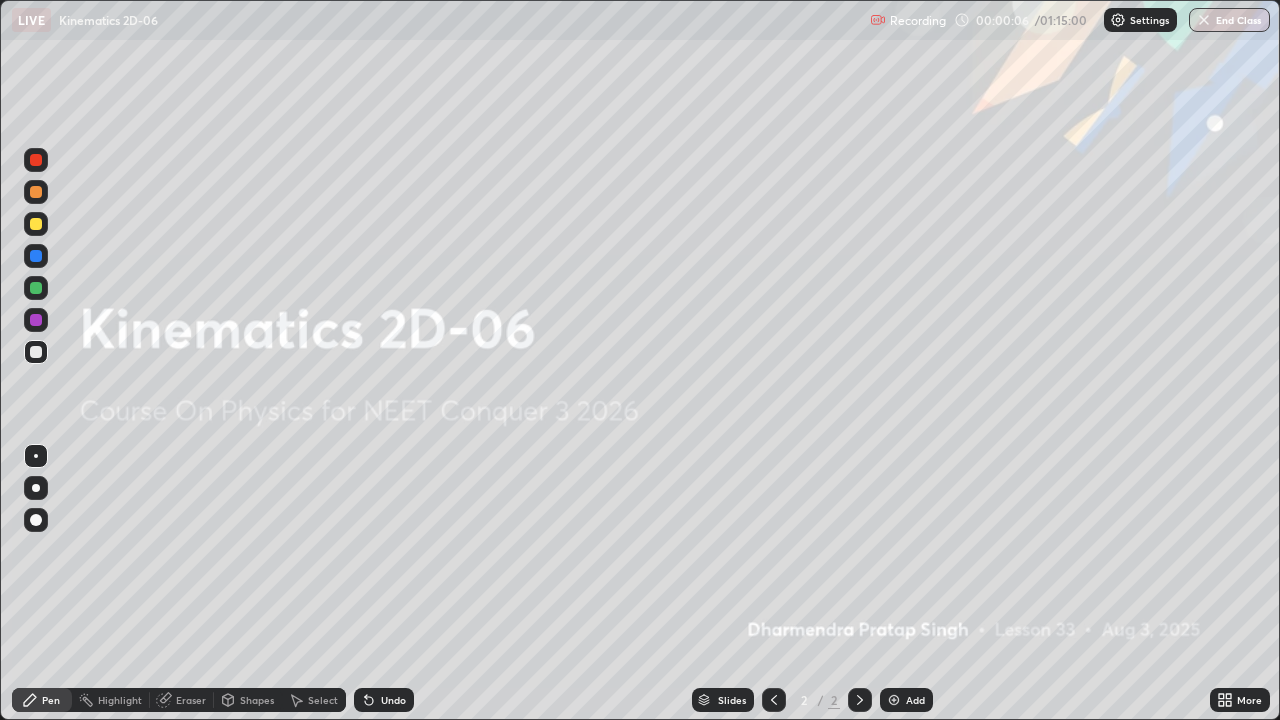 click on "Add" at bounding box center (915, 700) 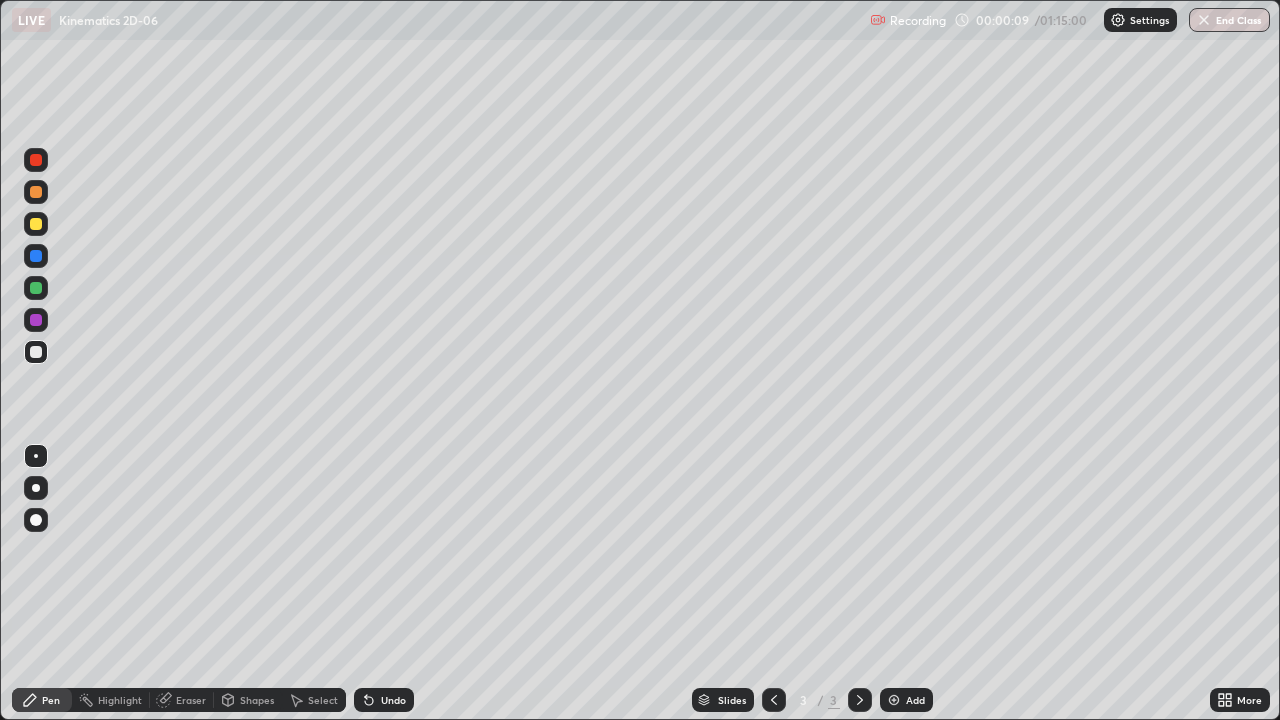 click on "Pen" at bounding box center (42, 700) 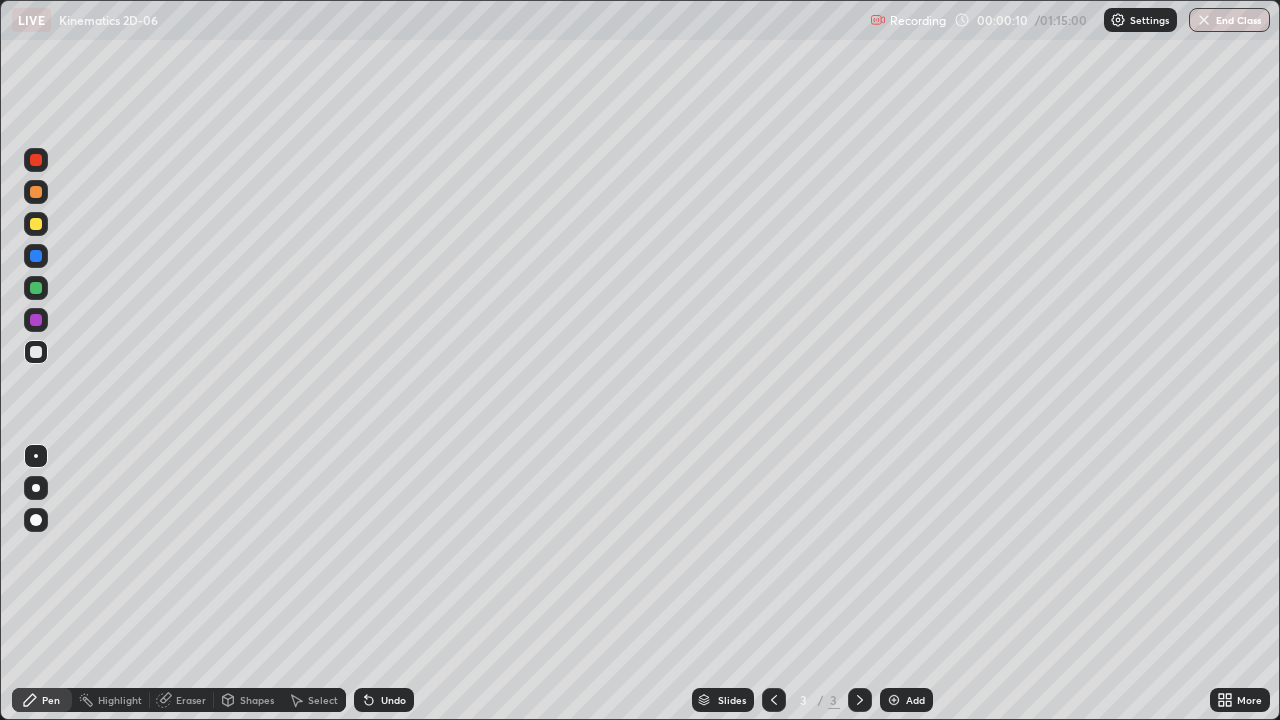 click at bounding box center [36, 520] 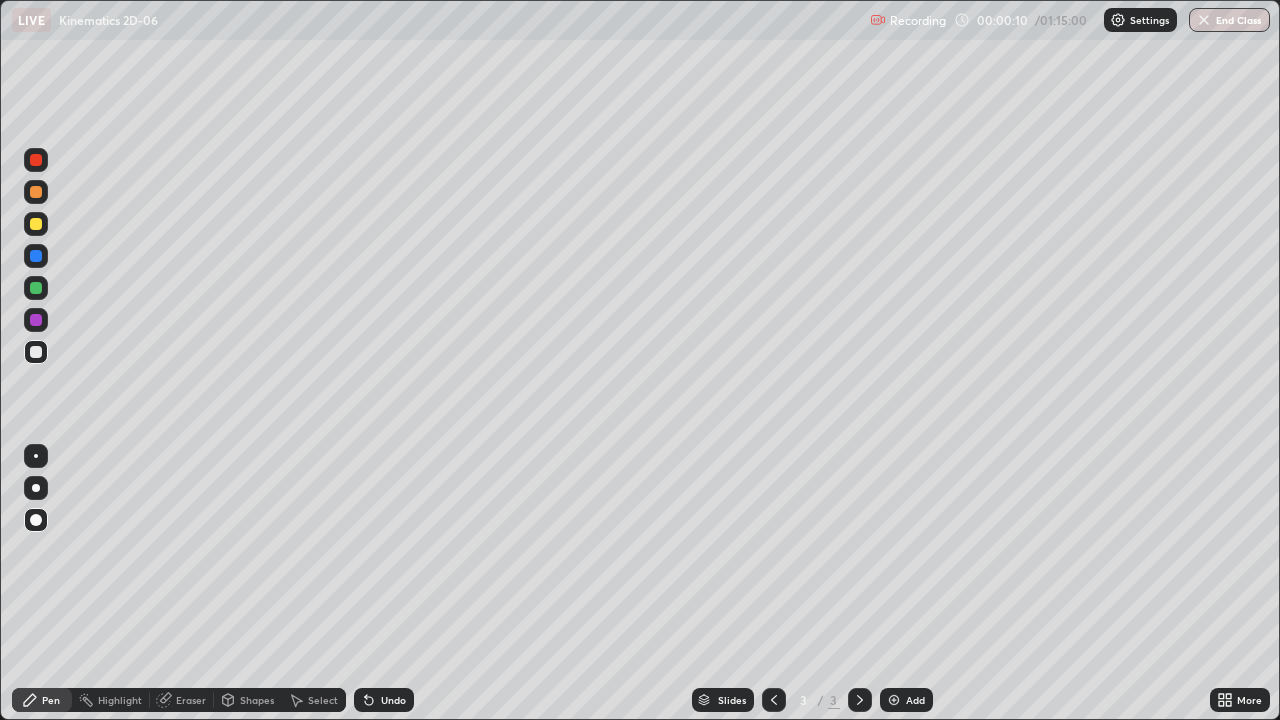click at bounding box center (36, 352) 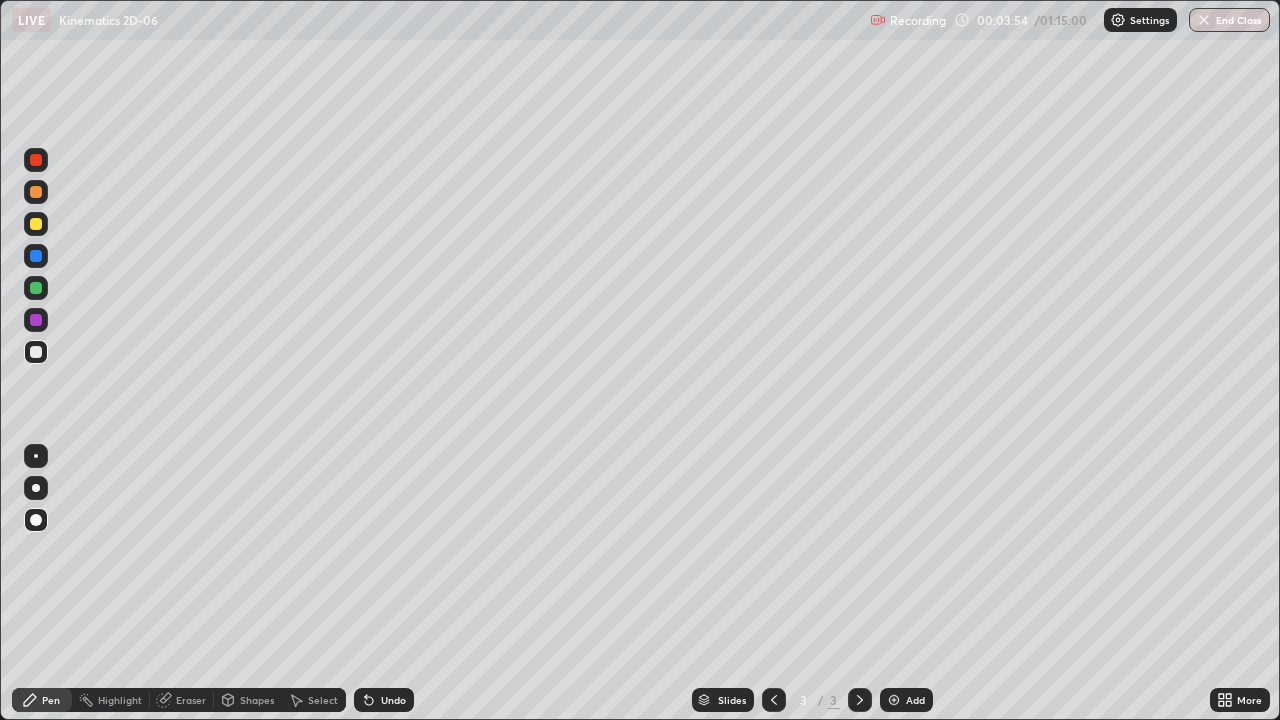 click on "Eraser" at bounding box center [191, 700] 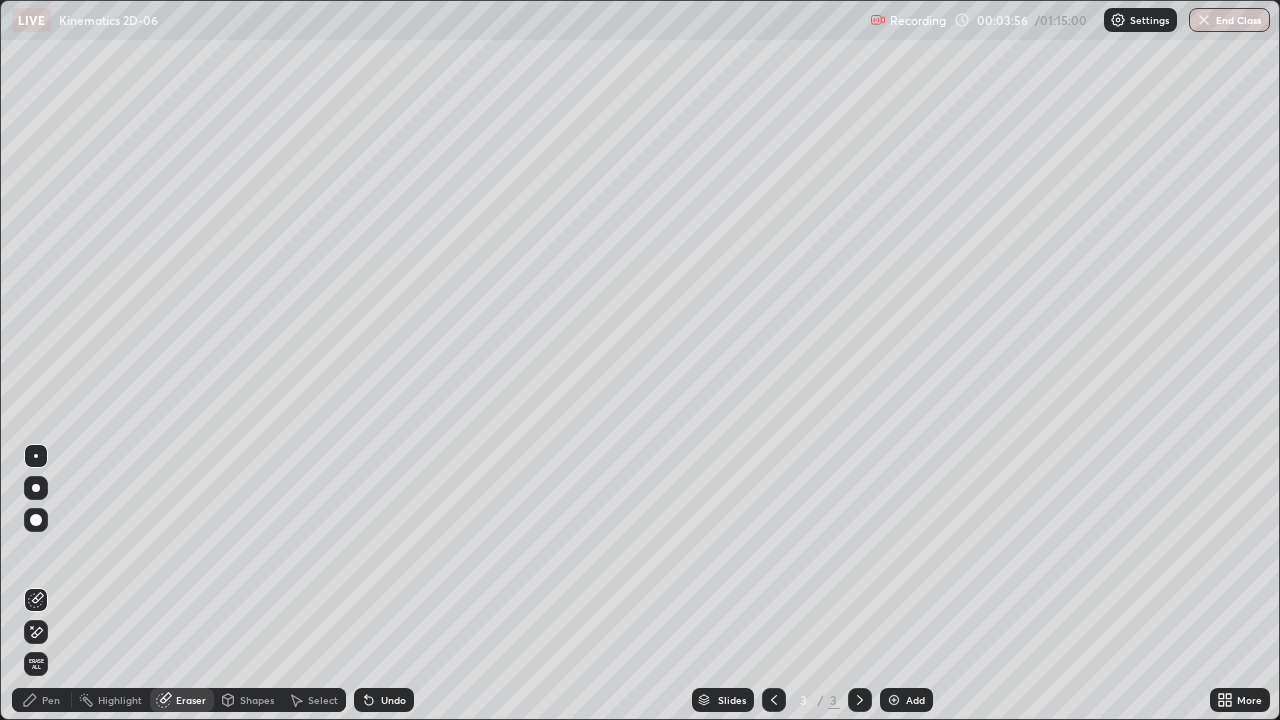 click on "Pen" at bounding box center [51, 700] 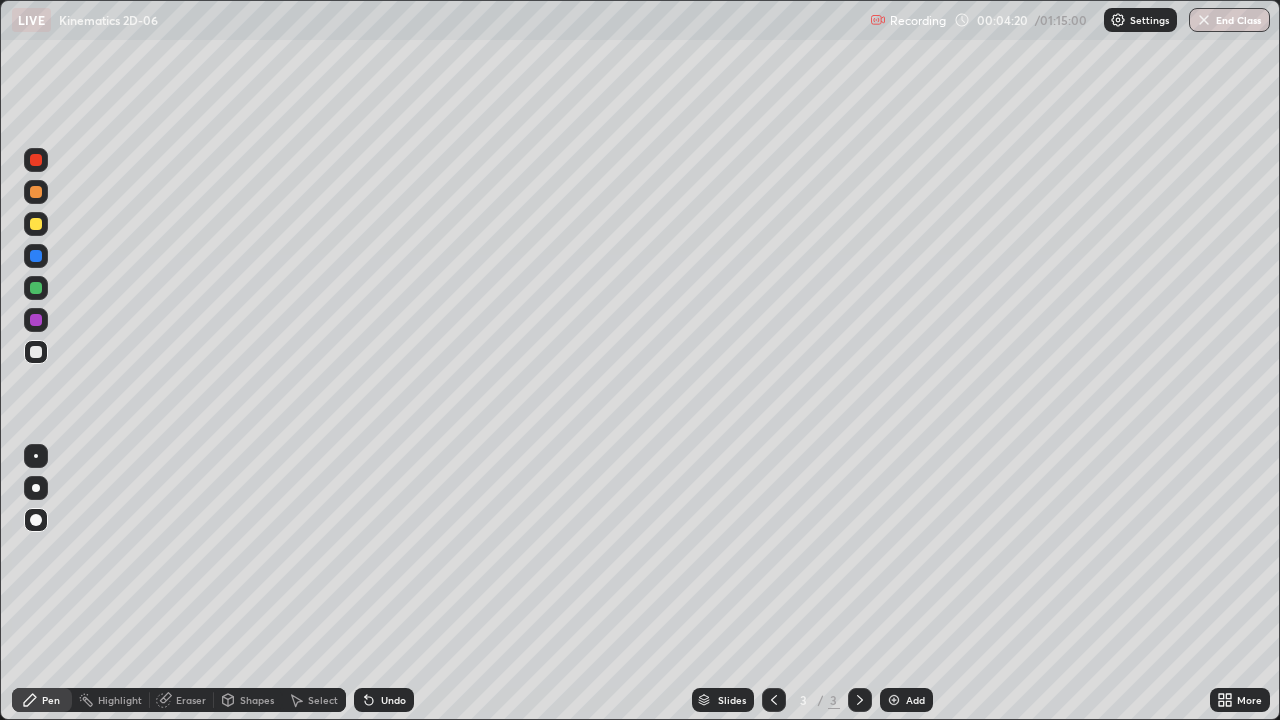 click on "Eraser" at bounding box center [191, 700] 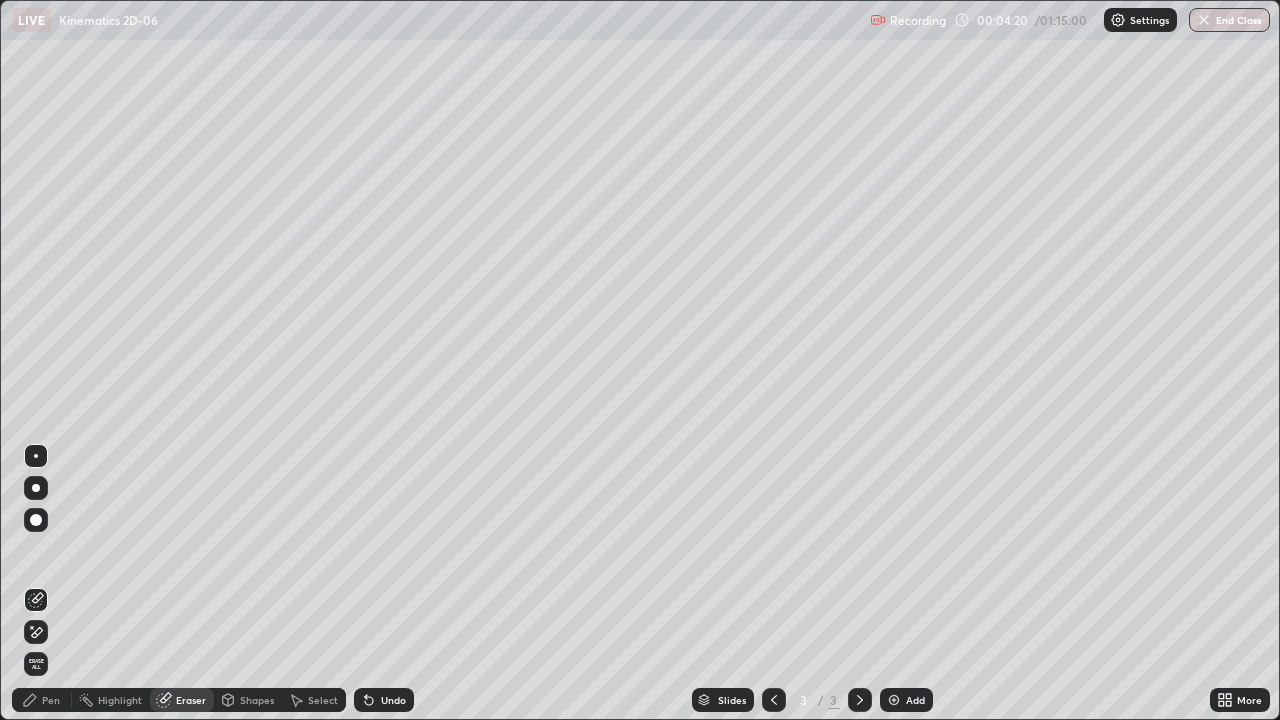 click on "Eraser" at bounding box center (191, 700) 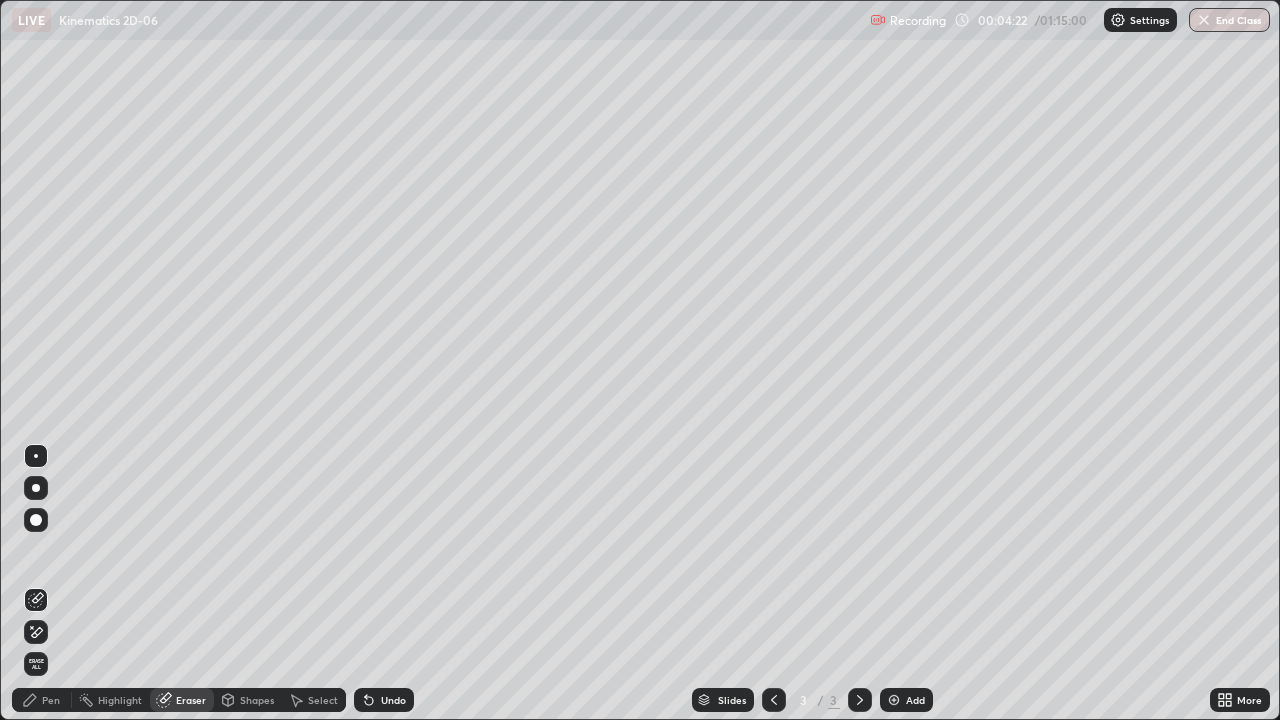 click on "Erase all" at bounding box center [36, 664] 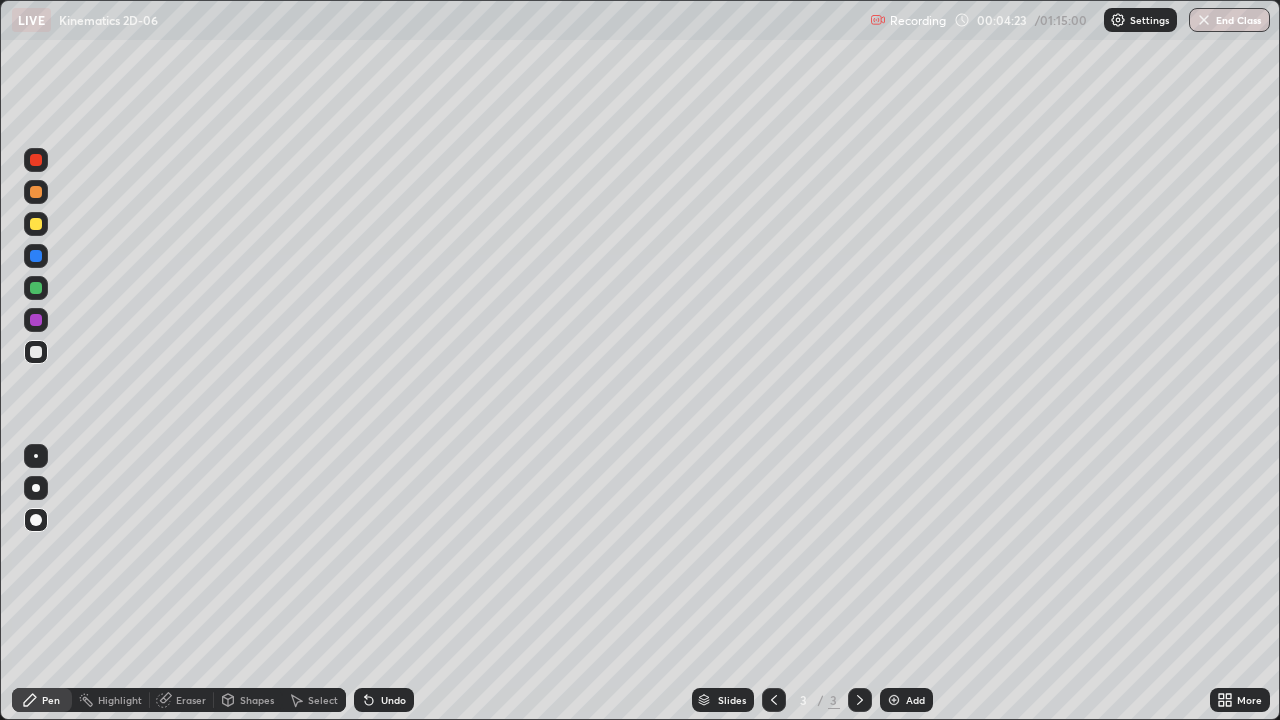 click on "Pen" at bounding box center (51, 700) 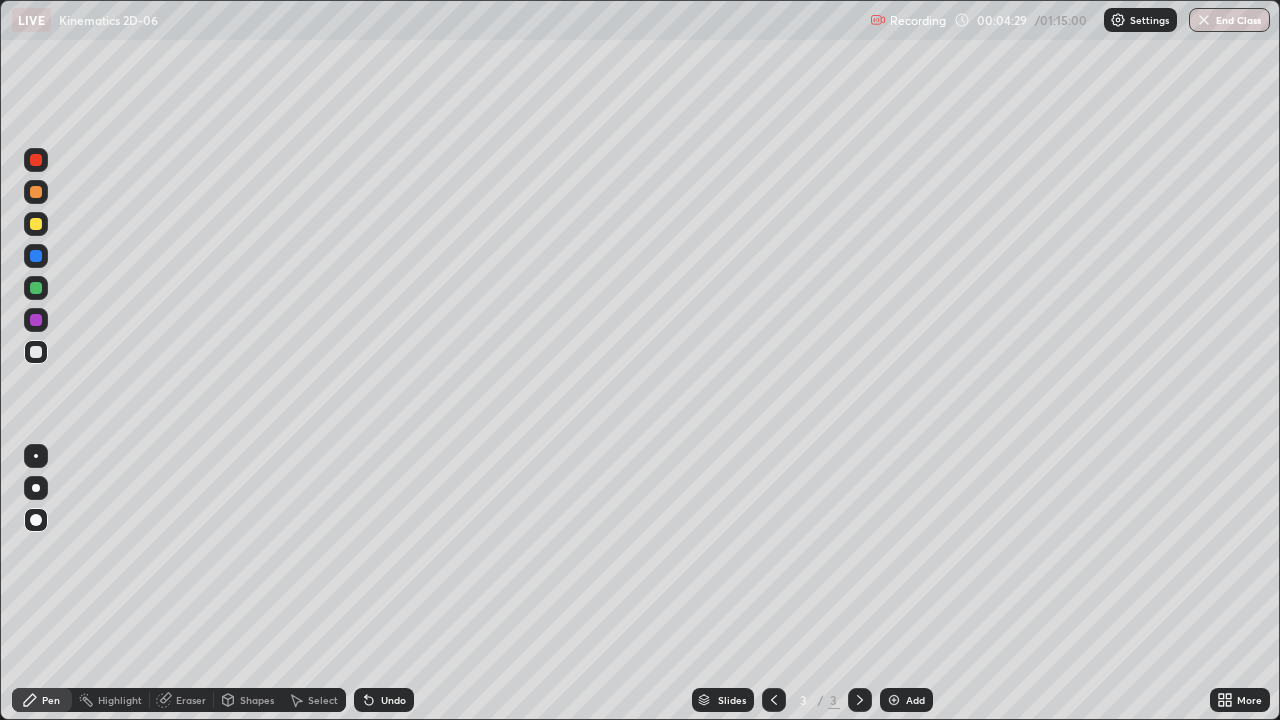 click at bounding box center [774, 700] 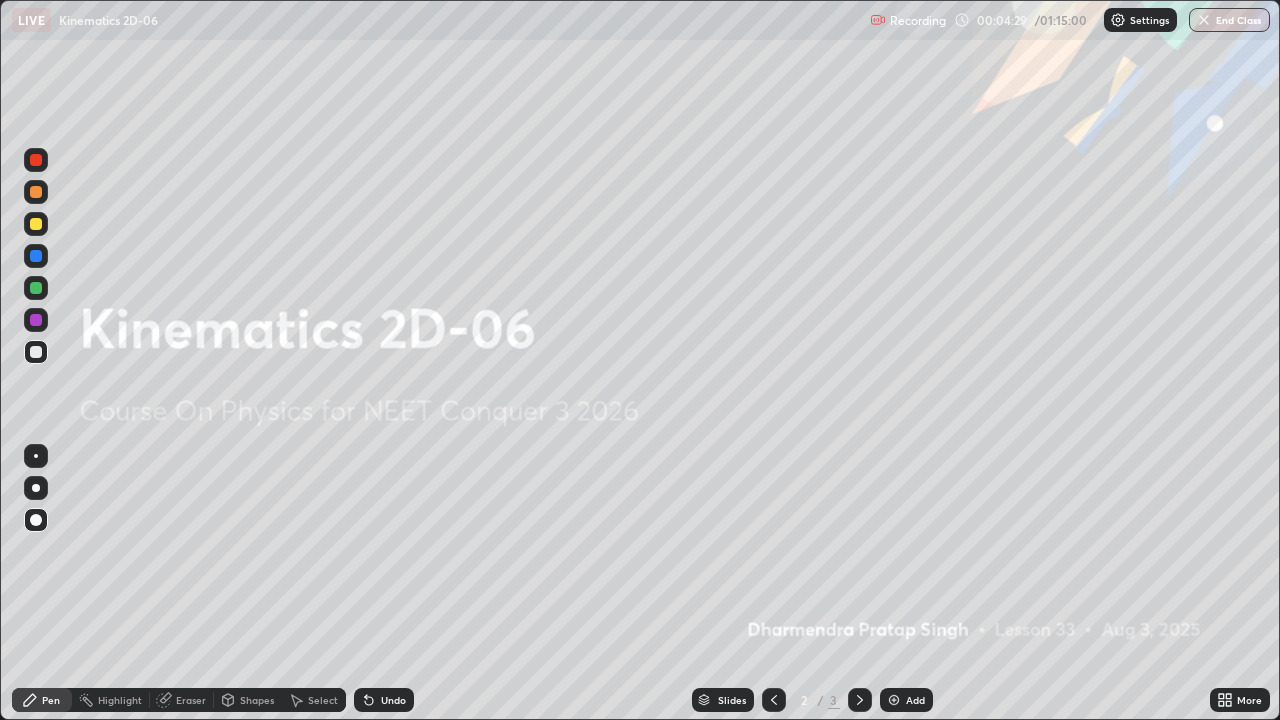 click 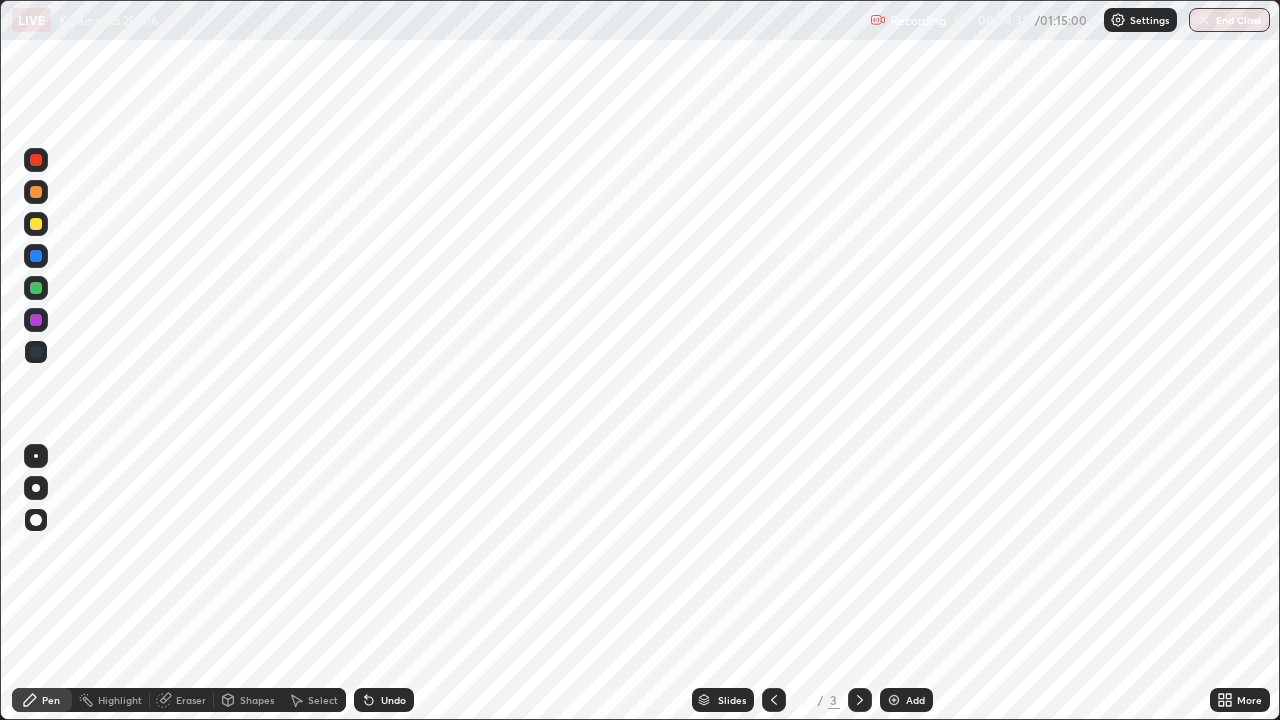 click at bounding box center (860, 700) 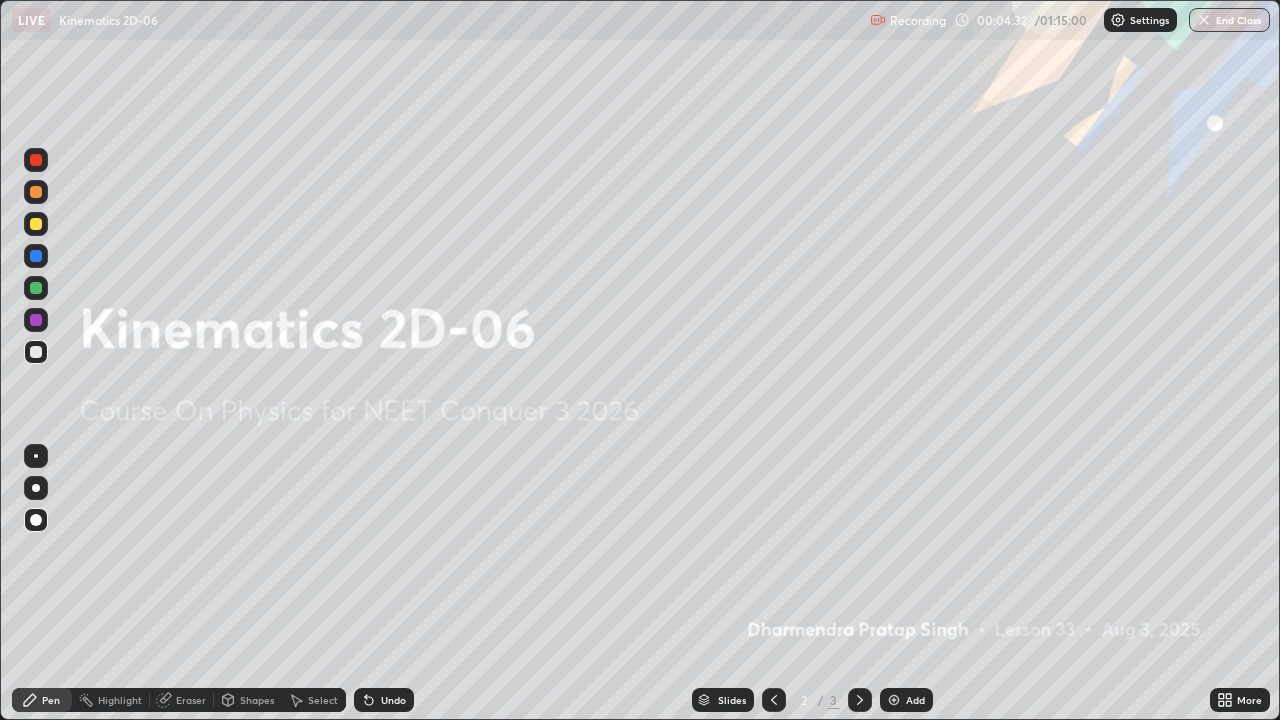 click 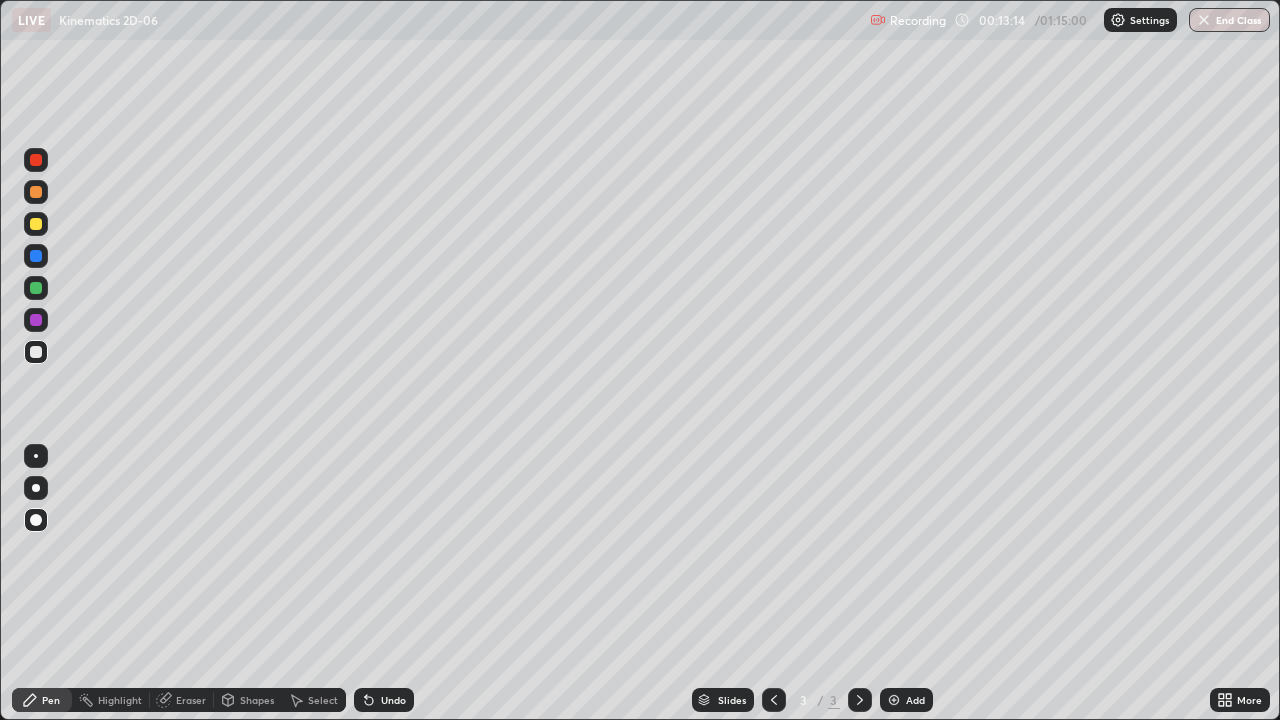 click on "Add" at bounding box center [915, 700] 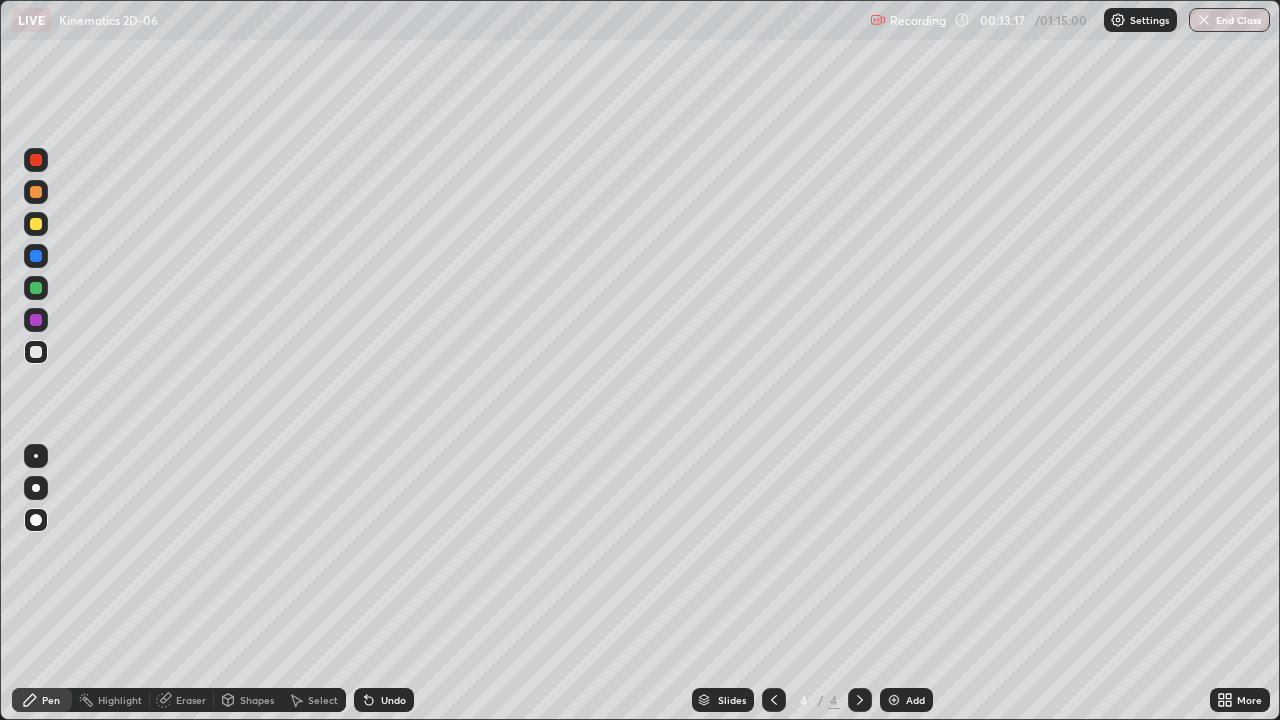click on "Pen" at bounding box center (51, 700) 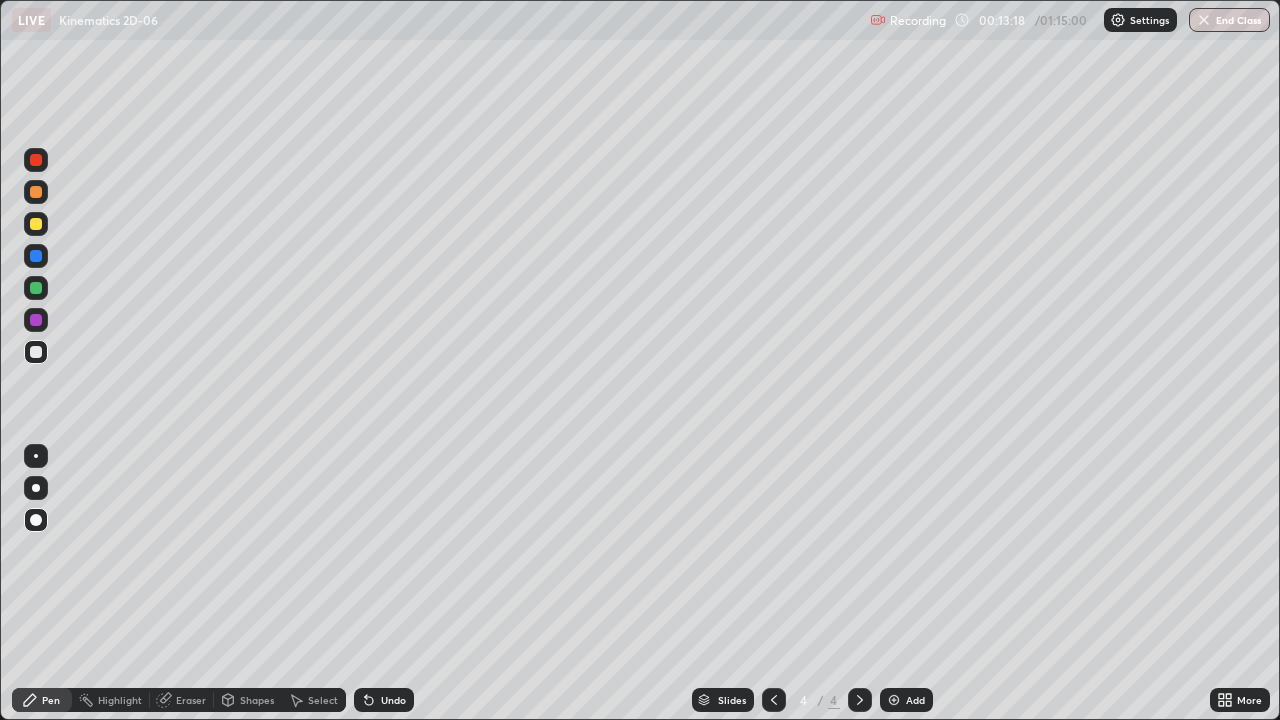 click at bounding box center (36, 352) 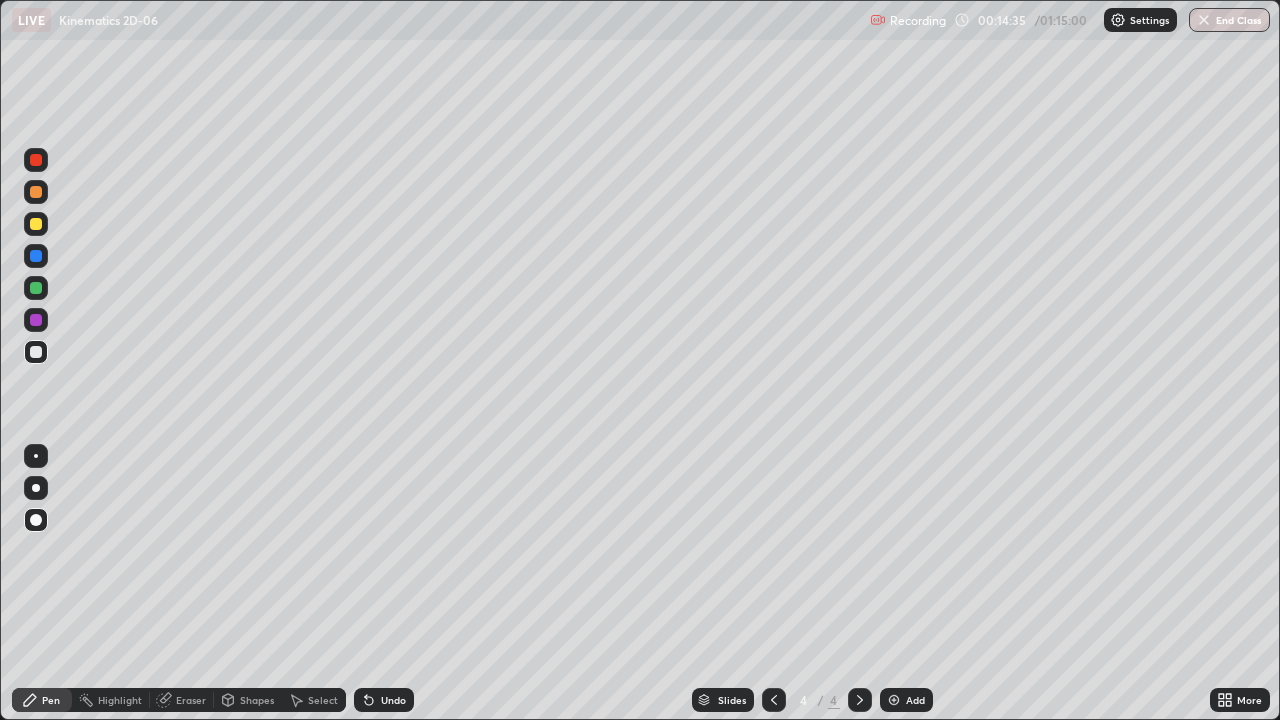 click at bounding box center [36, 288] 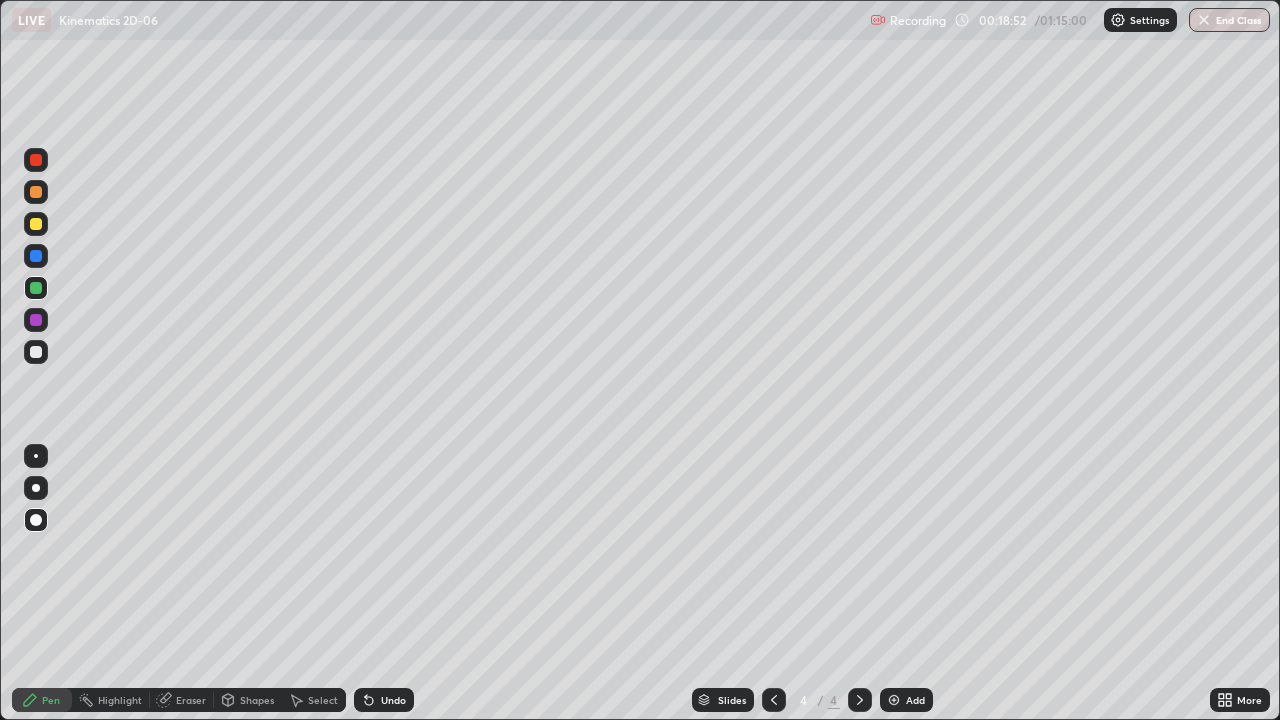 click on "Add" at bounding box center (915, 700) 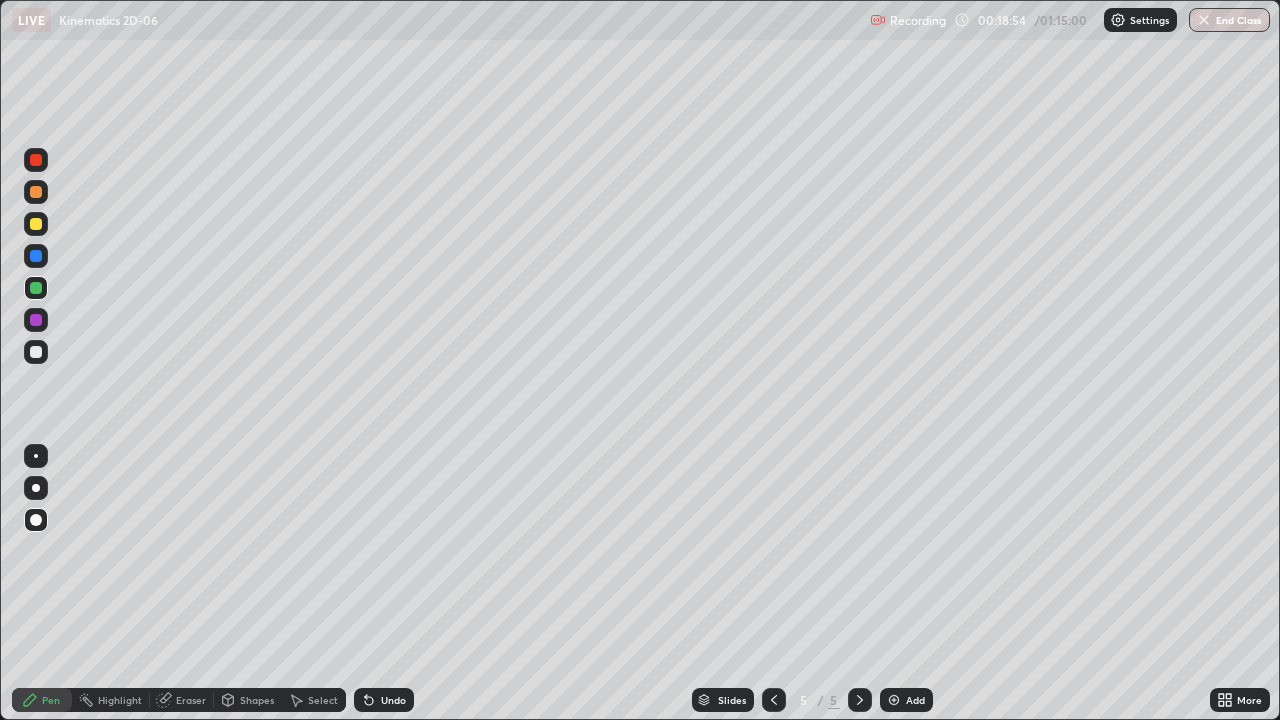click on "Shapes" at bounding box center [257, 700] 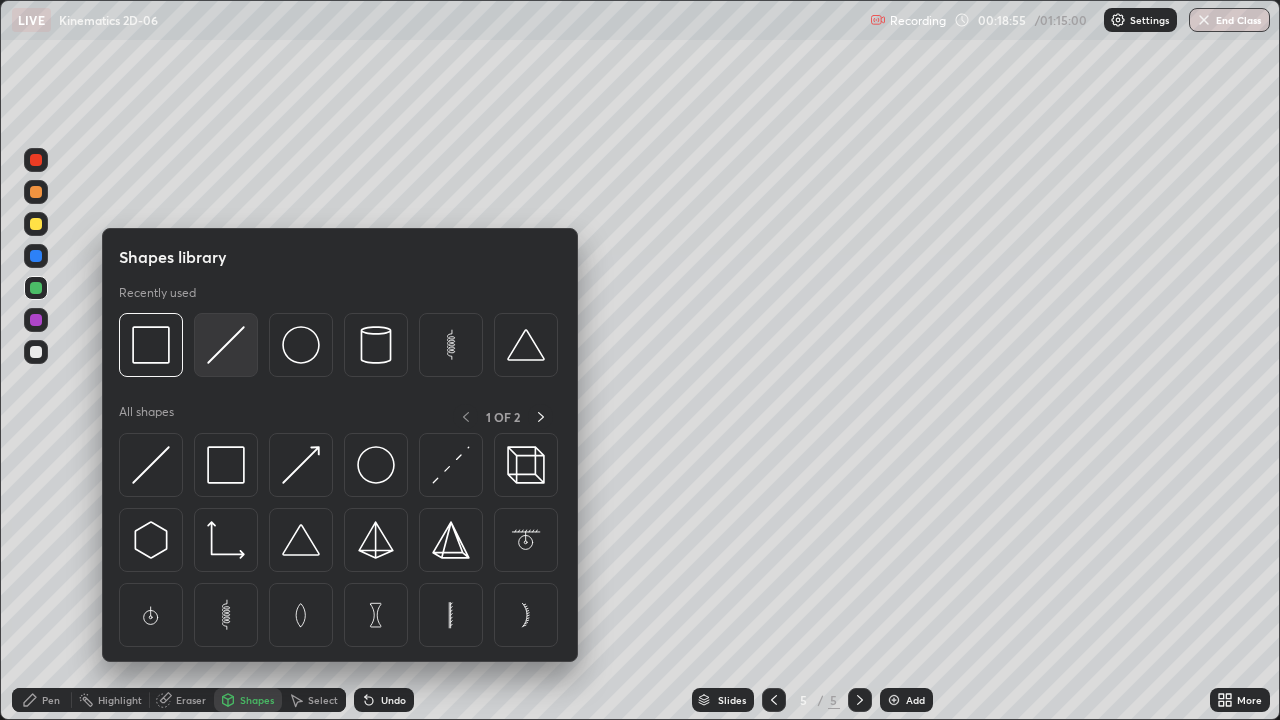 click at bounding box center [226, 345] 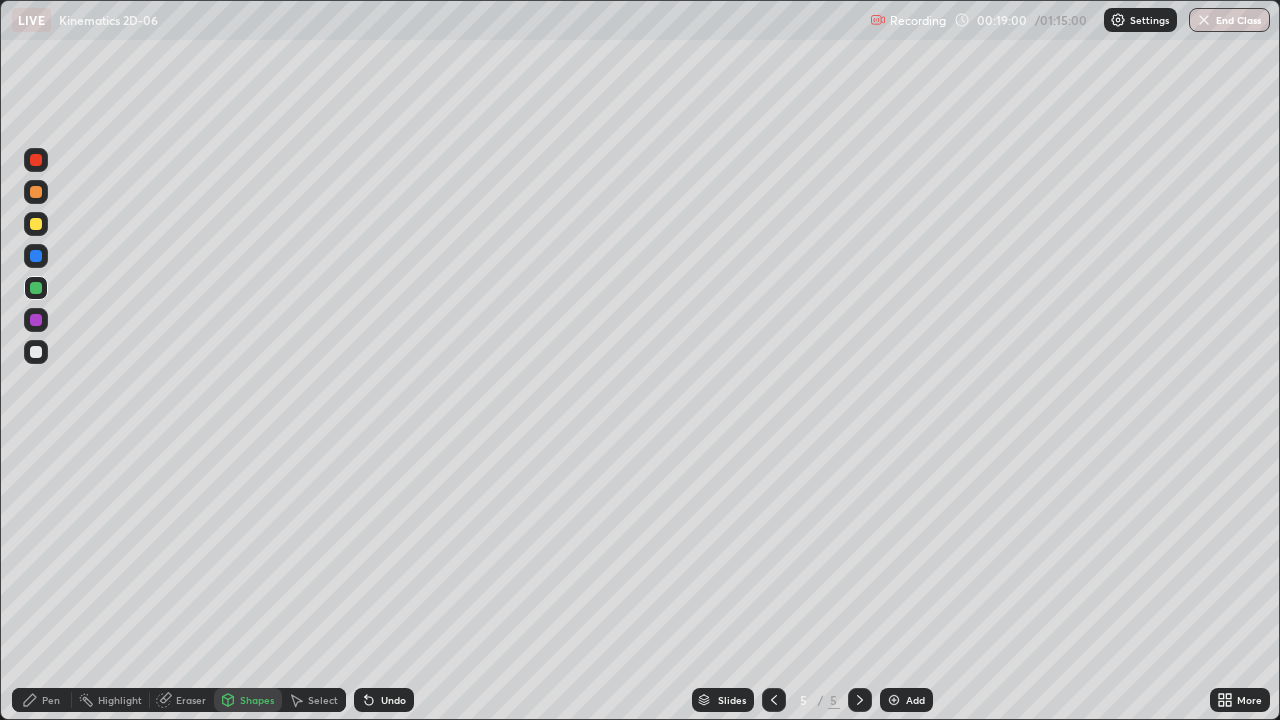 click on "Pen" at bounding box center (51, 700) 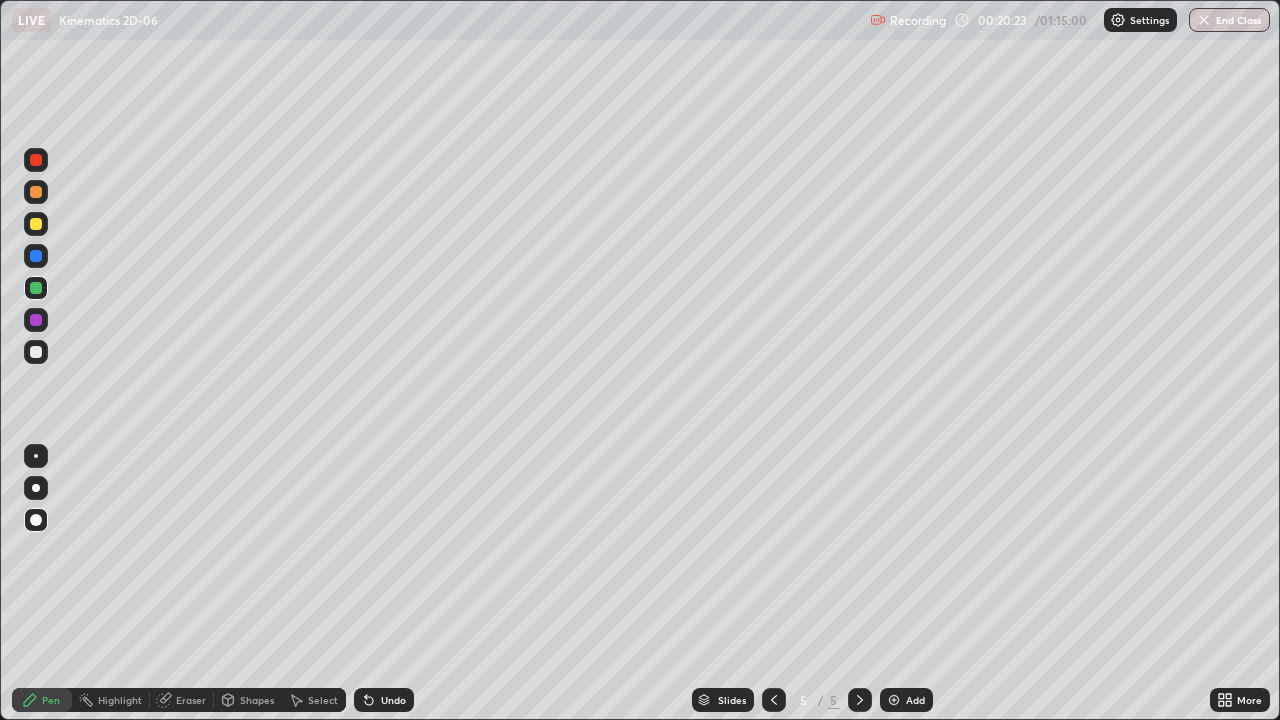click at bounding box center [36, 352] 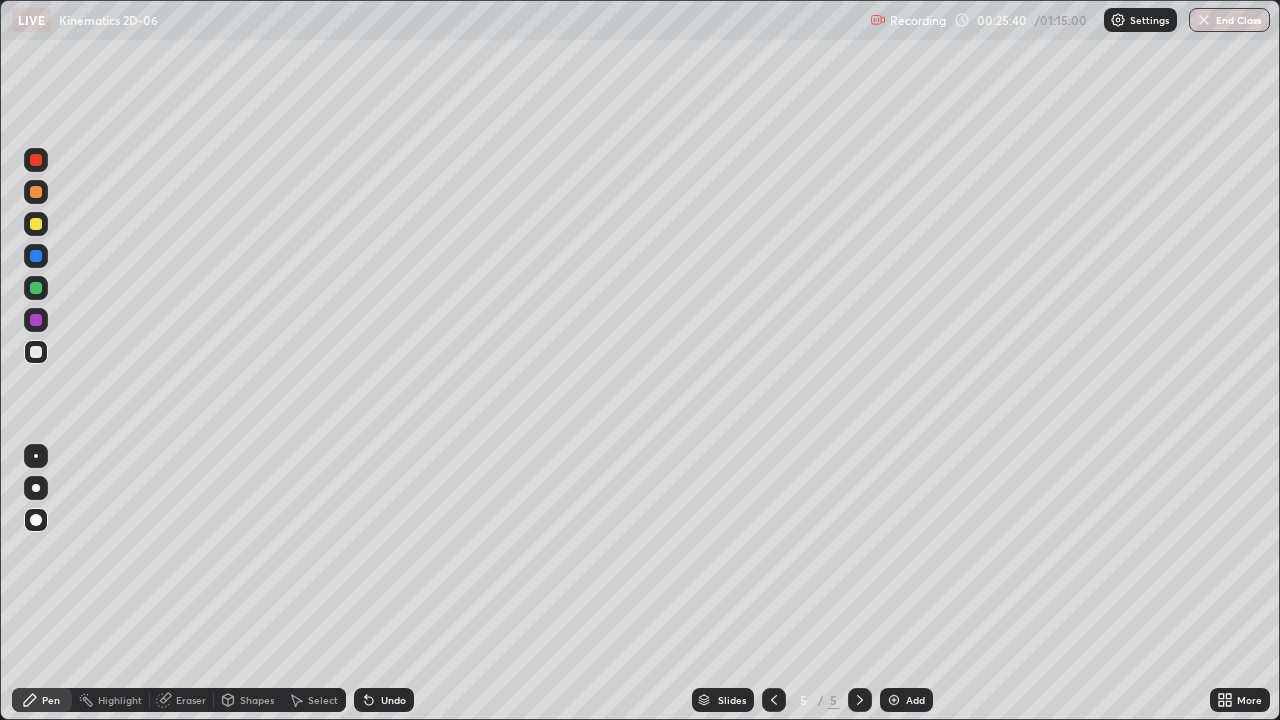 click 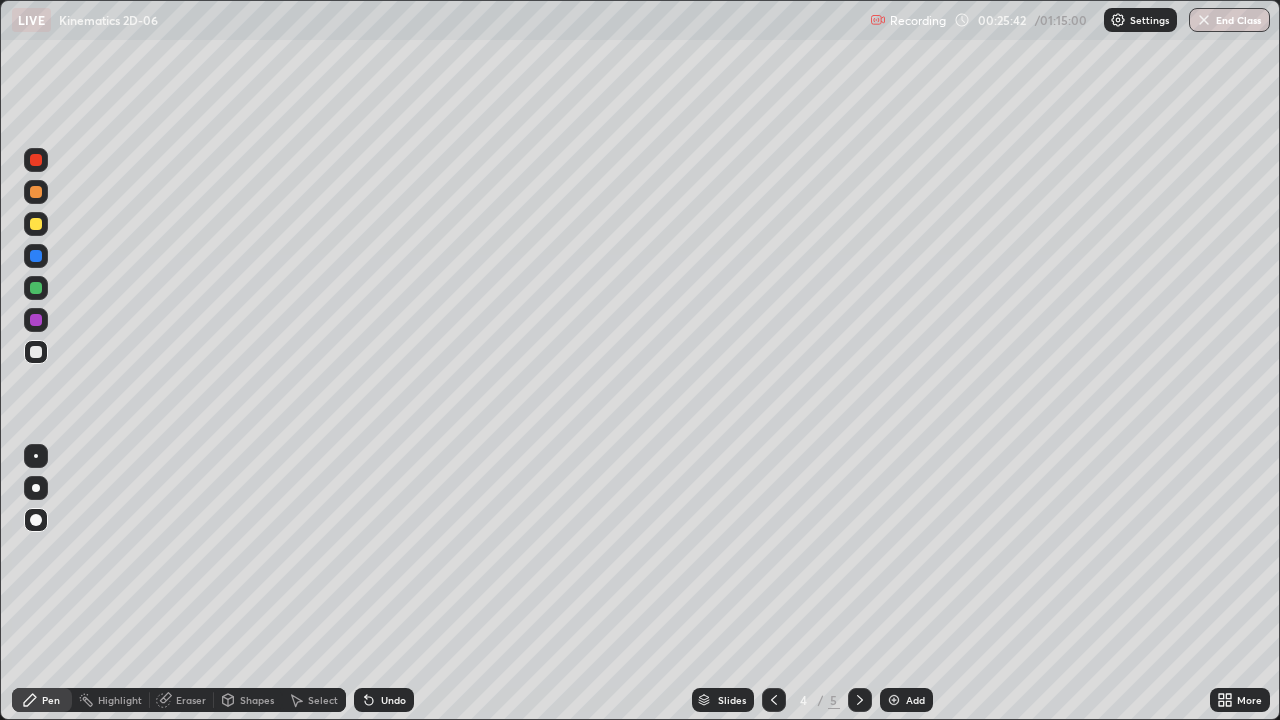 click 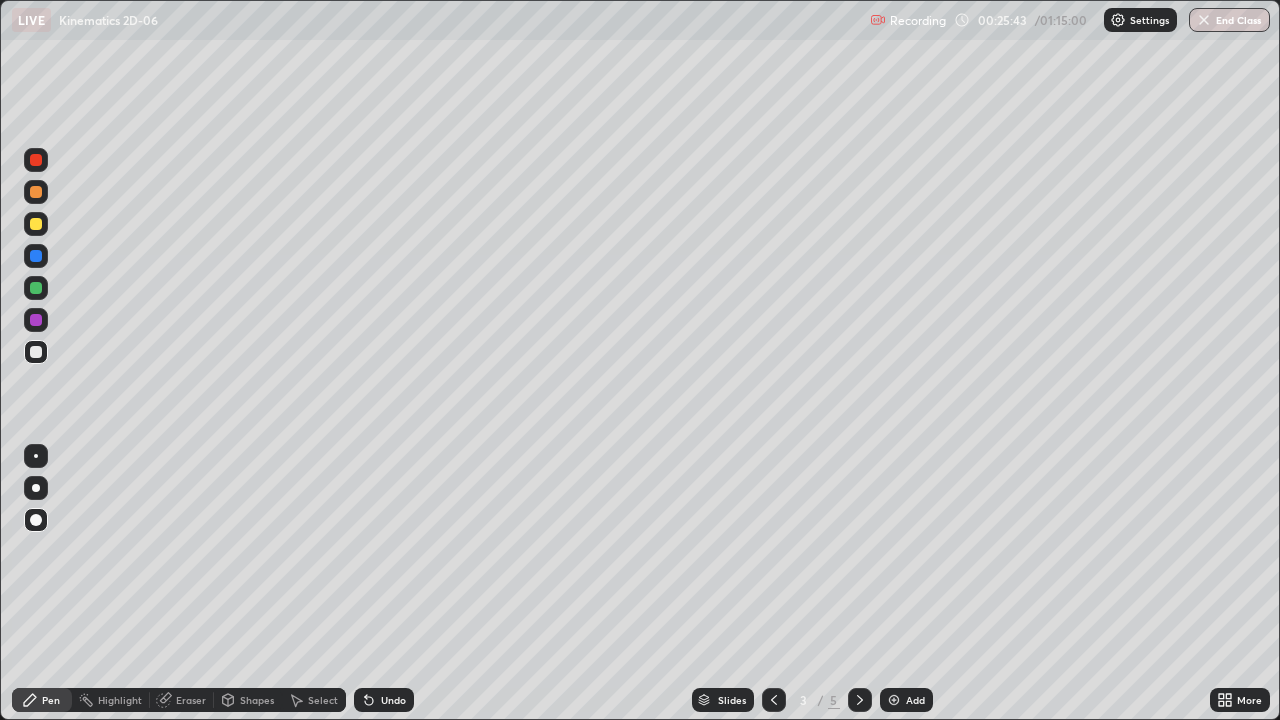 click 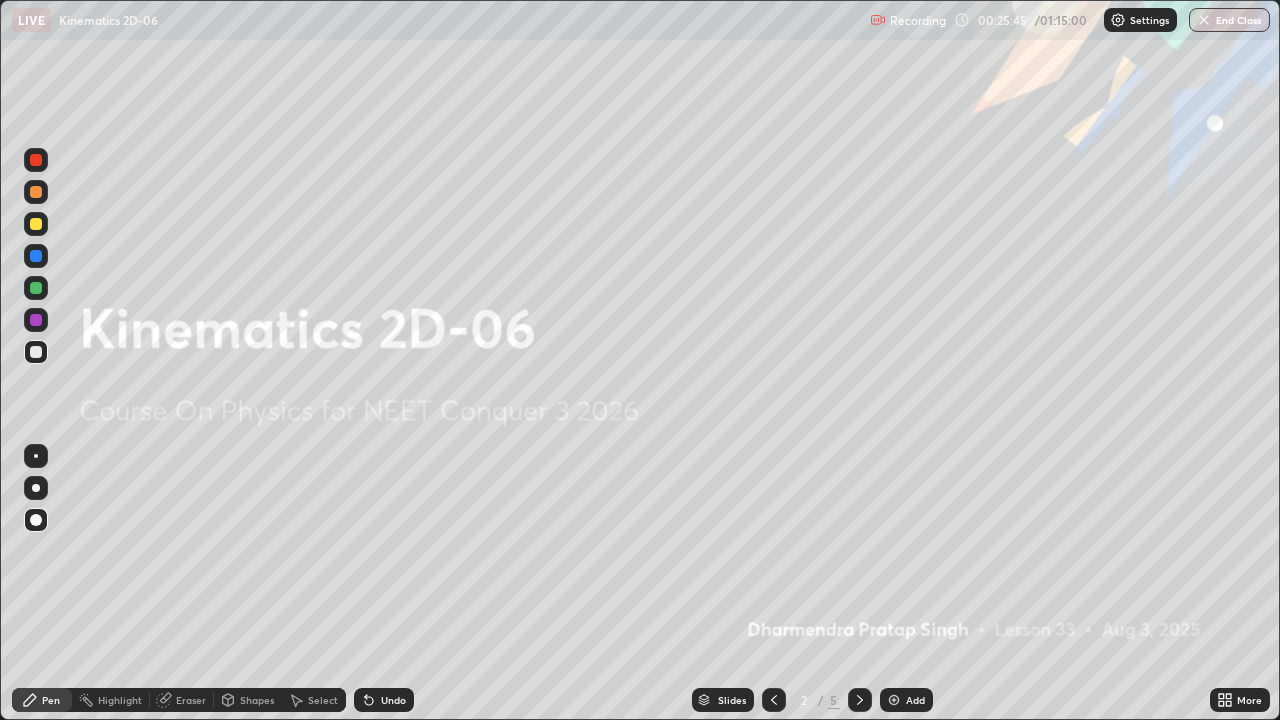 click 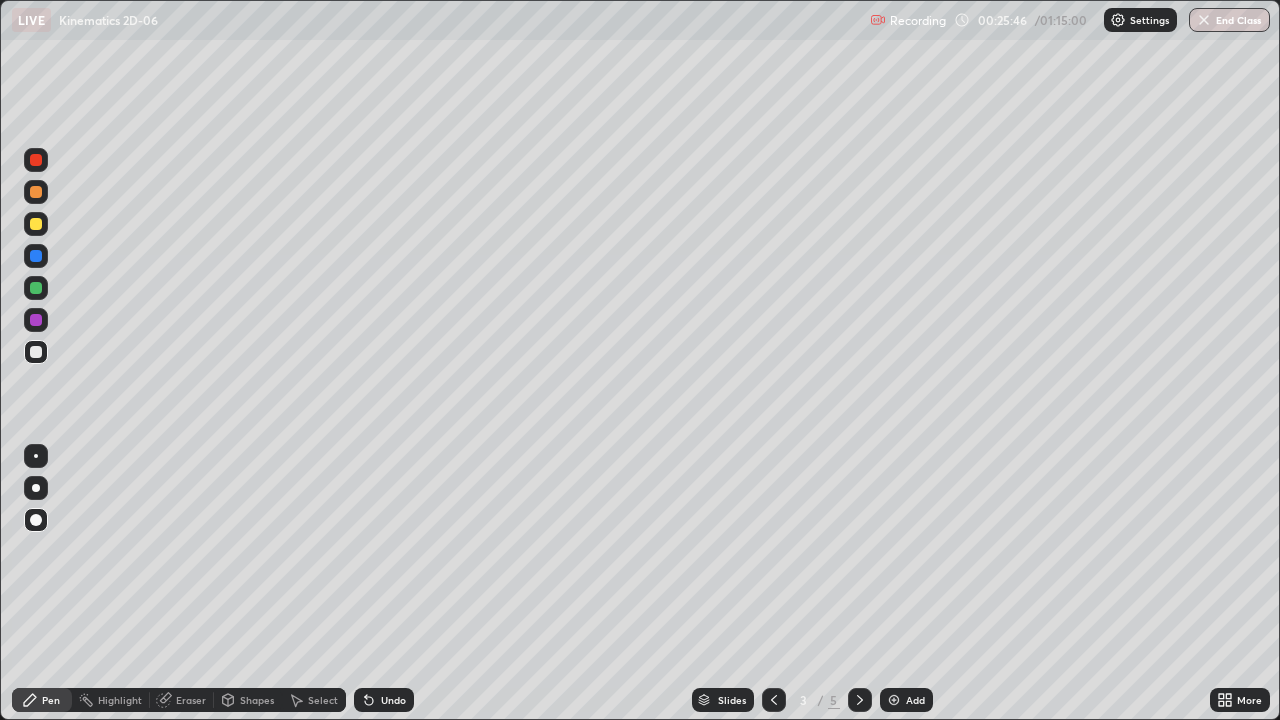 click 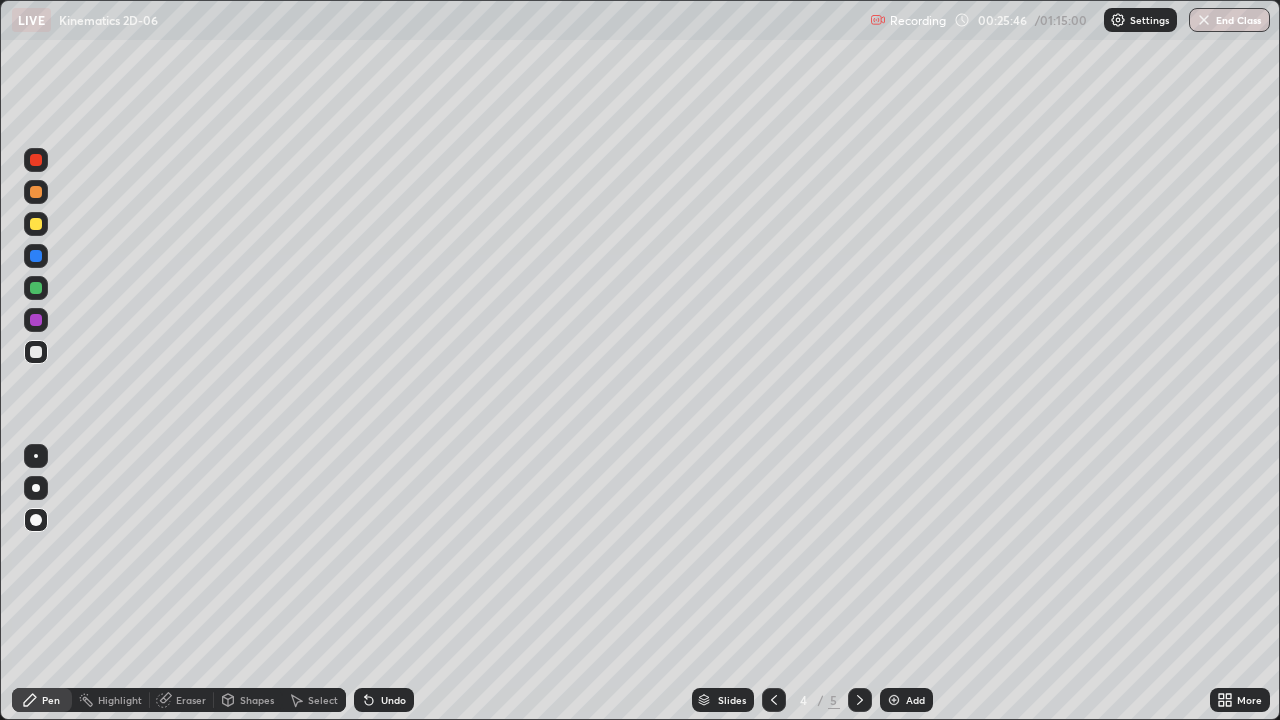 click 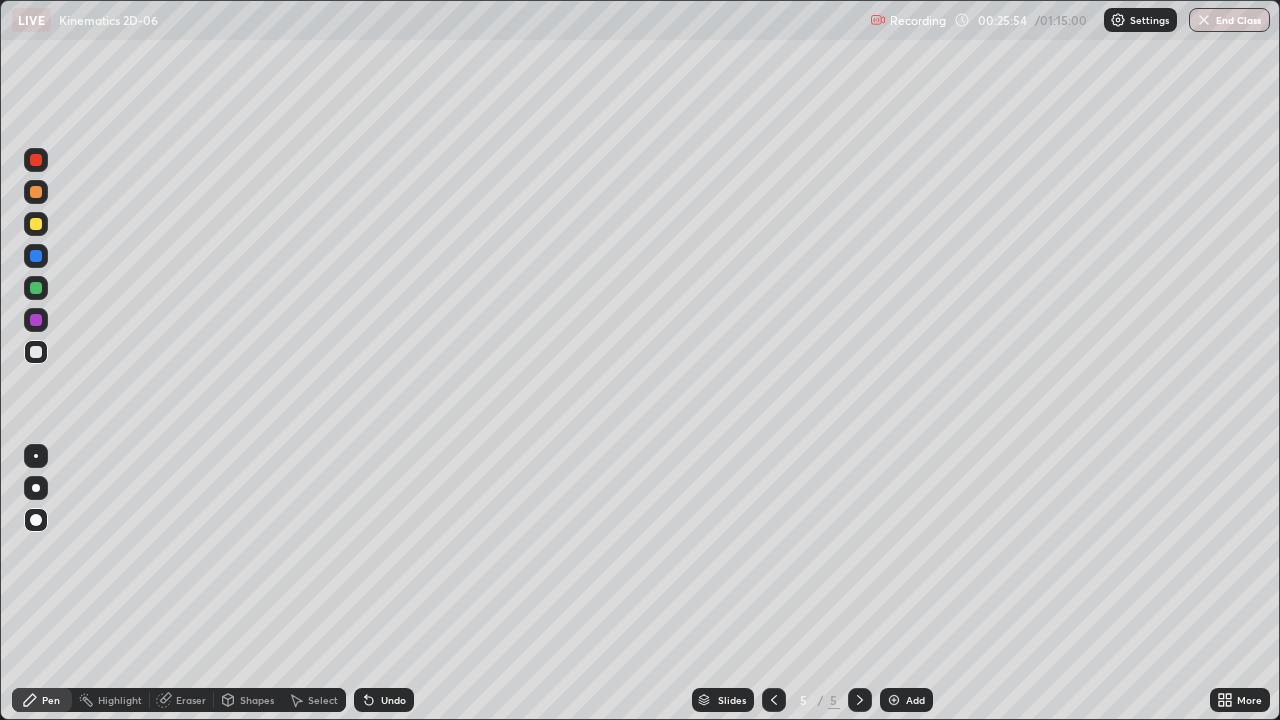 click 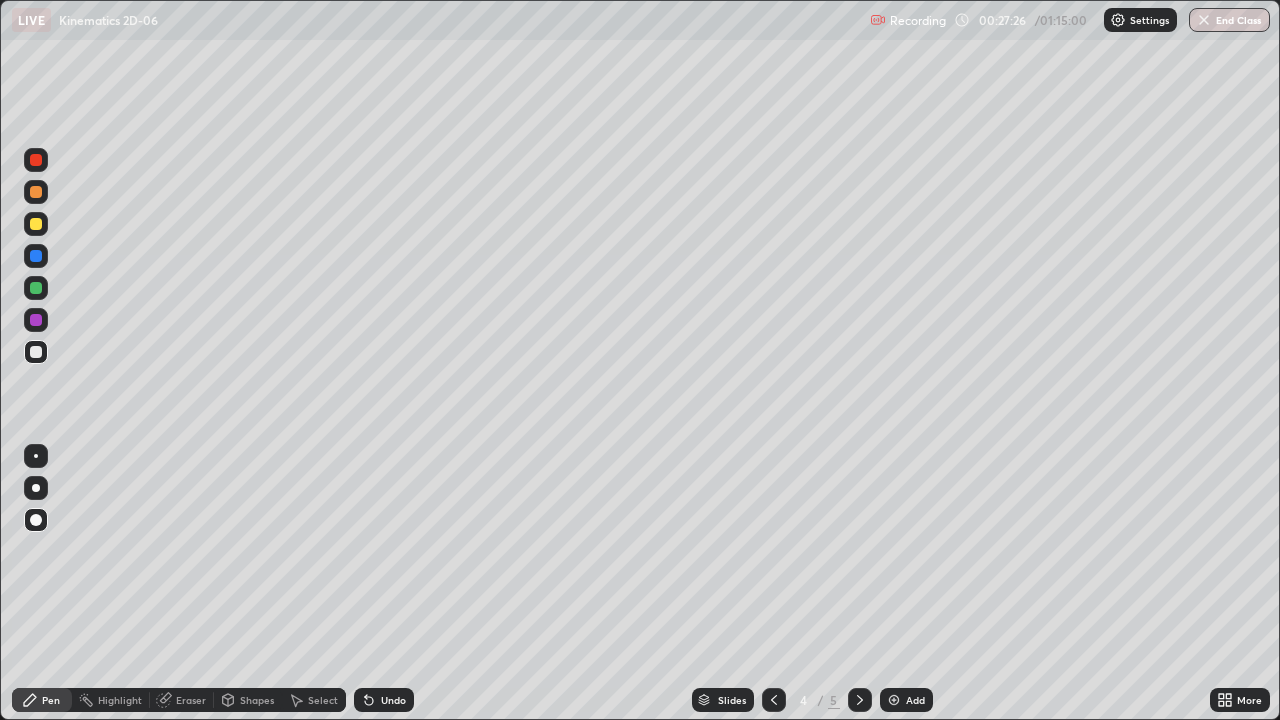 click 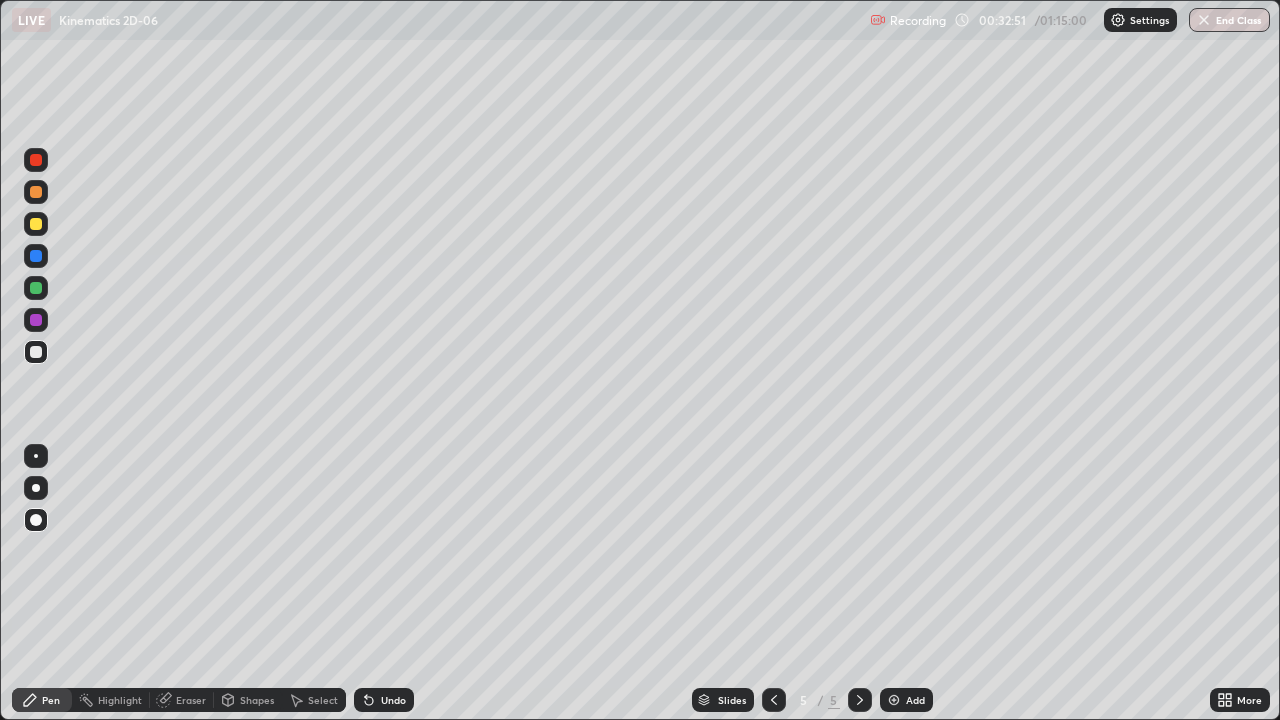 click on "Add" at bounding box center [906, 700] 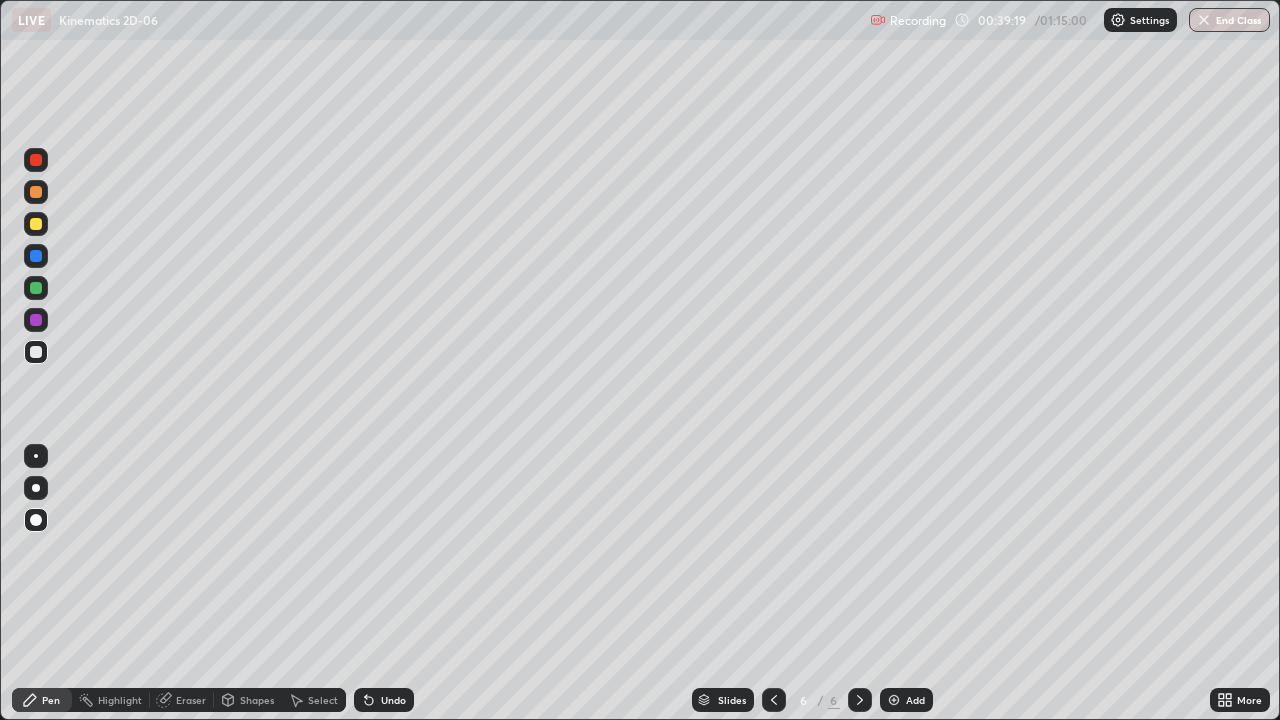 click on "Eraser" at bounding box center [191, 700] 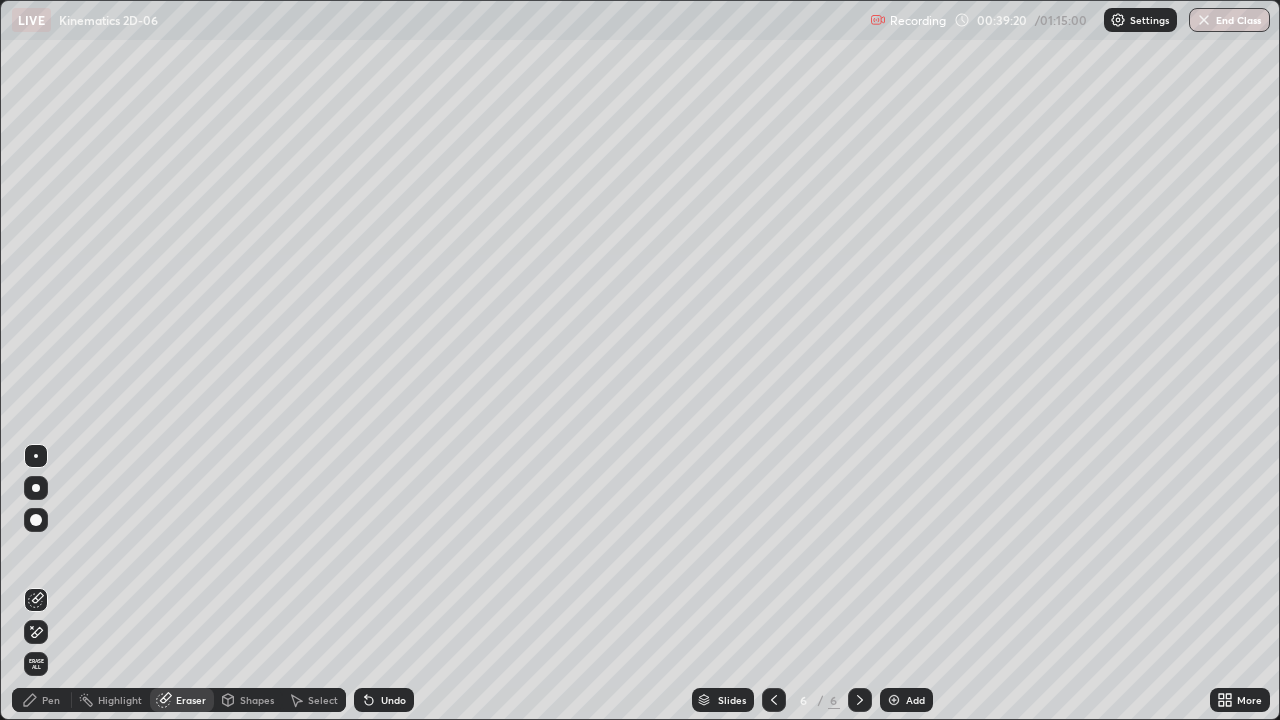 click on "Pen" at bounding box center [51, 700] 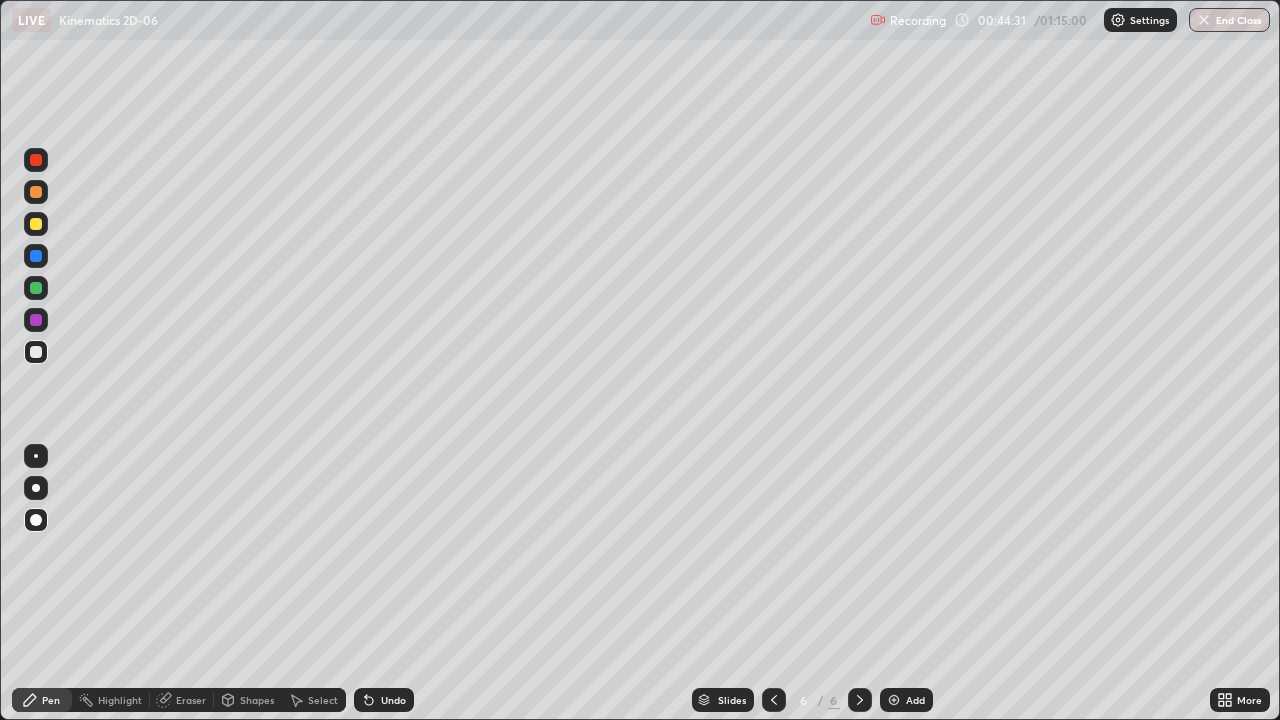 click on "Add" at bounding box center [906, 700] 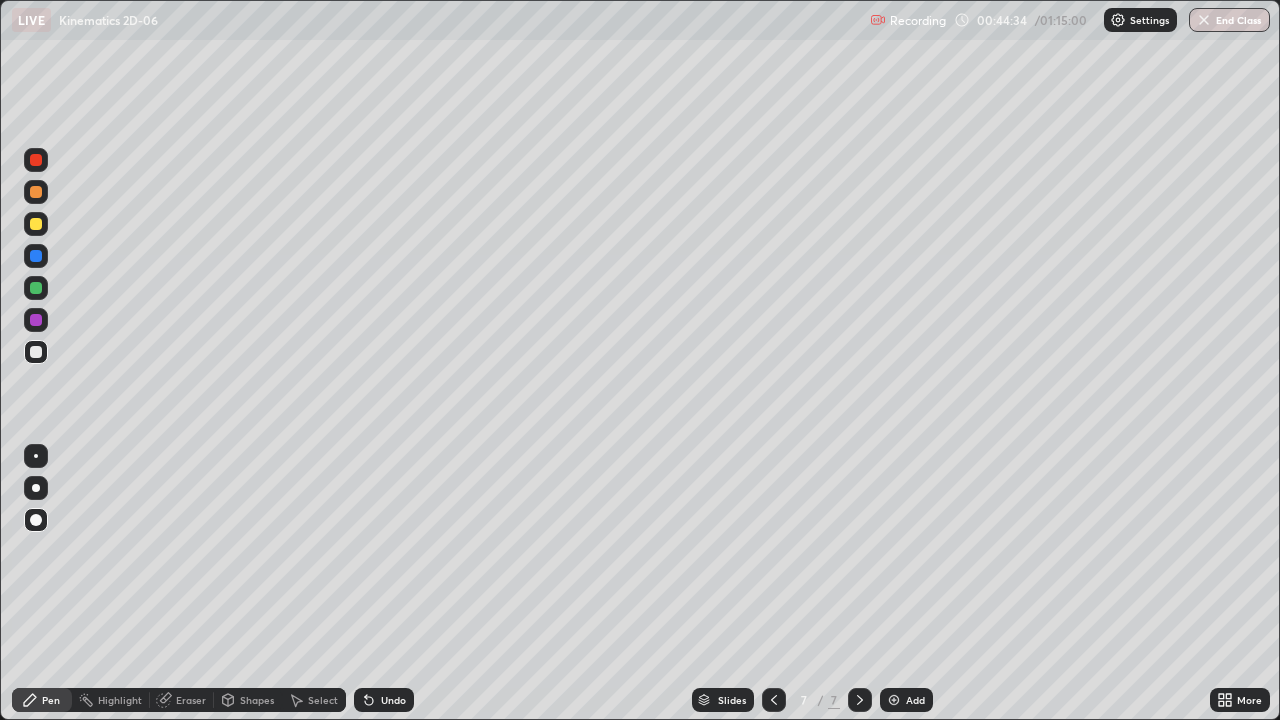 click on "Pen" at bounding box center [51, 700] 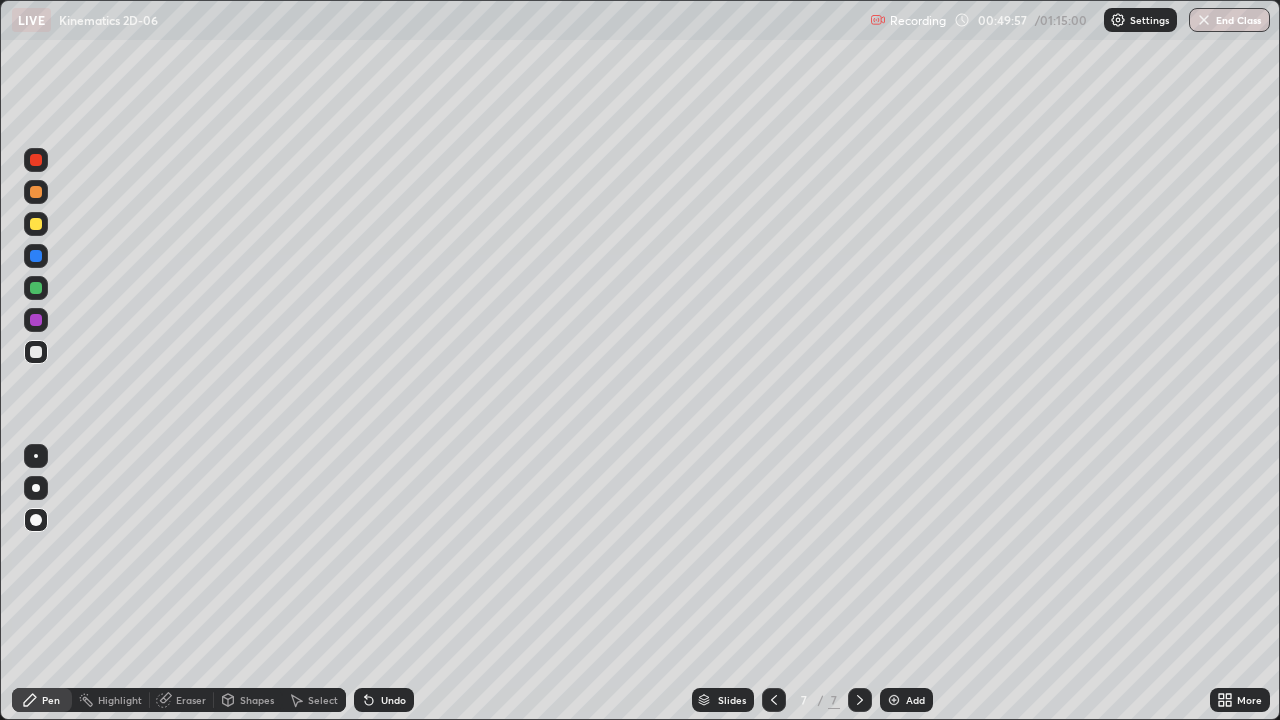 click on "Add" at bounding box center (915, 700) 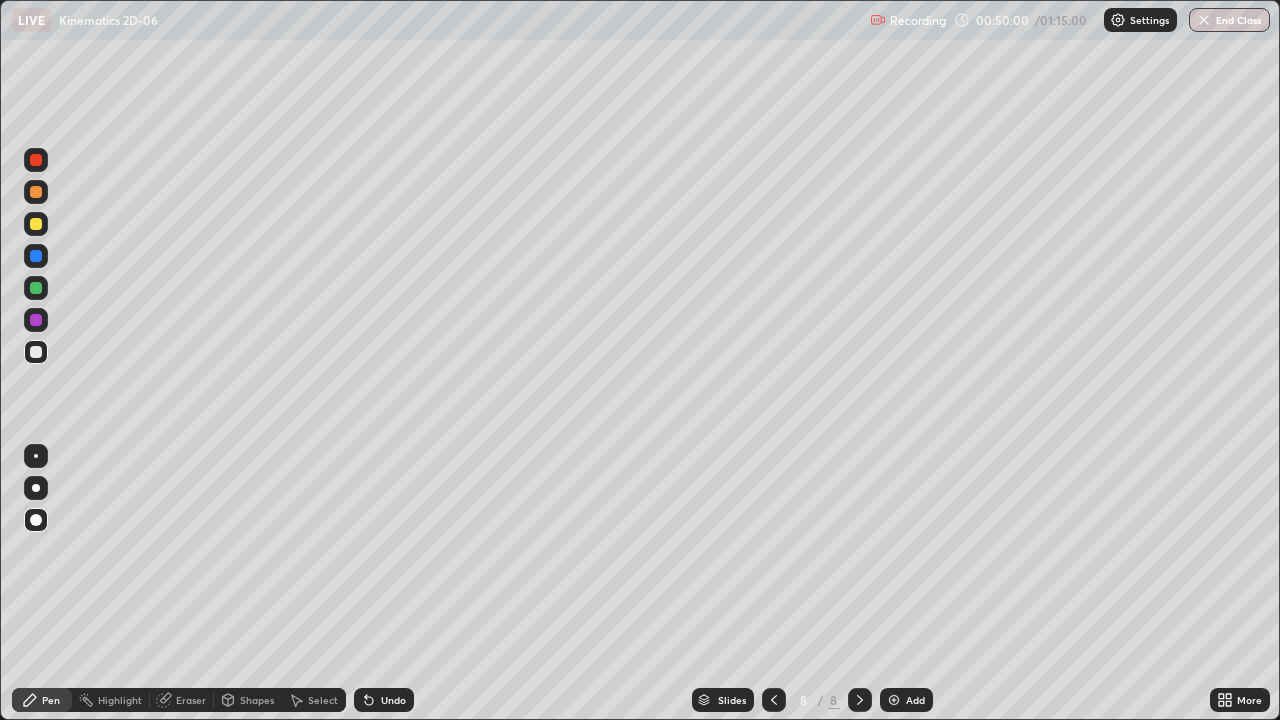 click at bounding box center [36, 192] 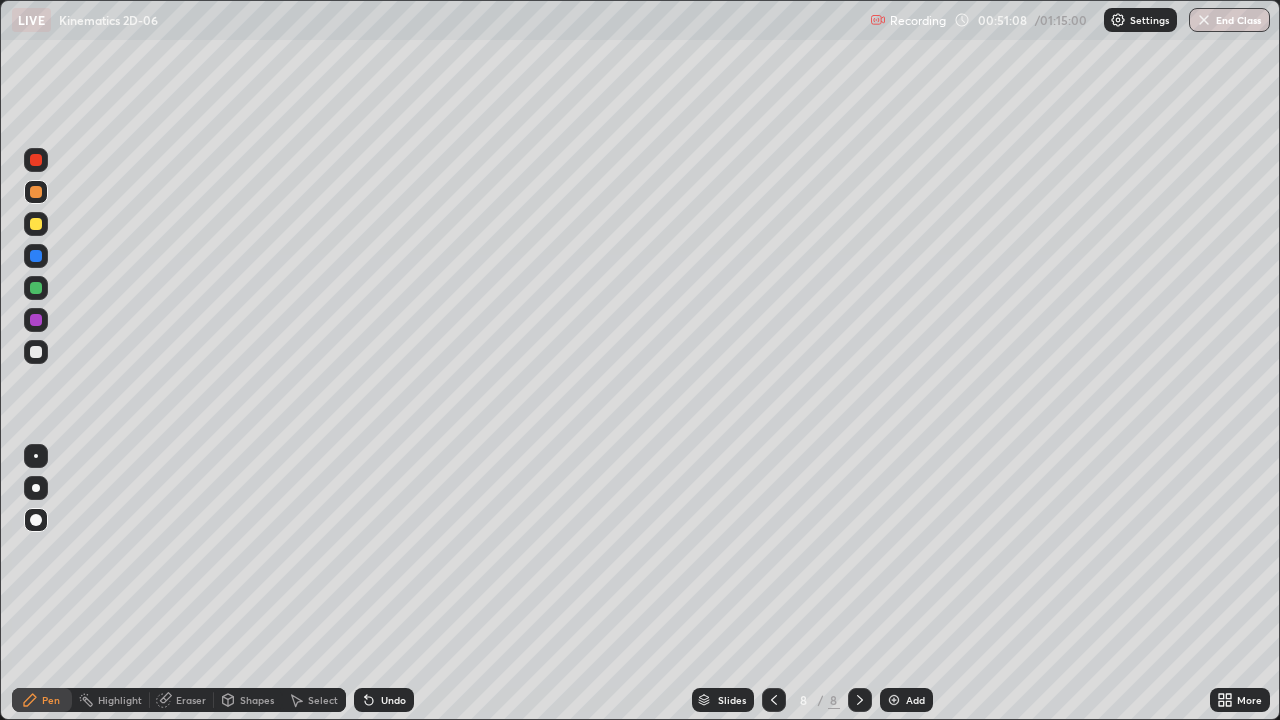 click at bounding box center (774, 700) 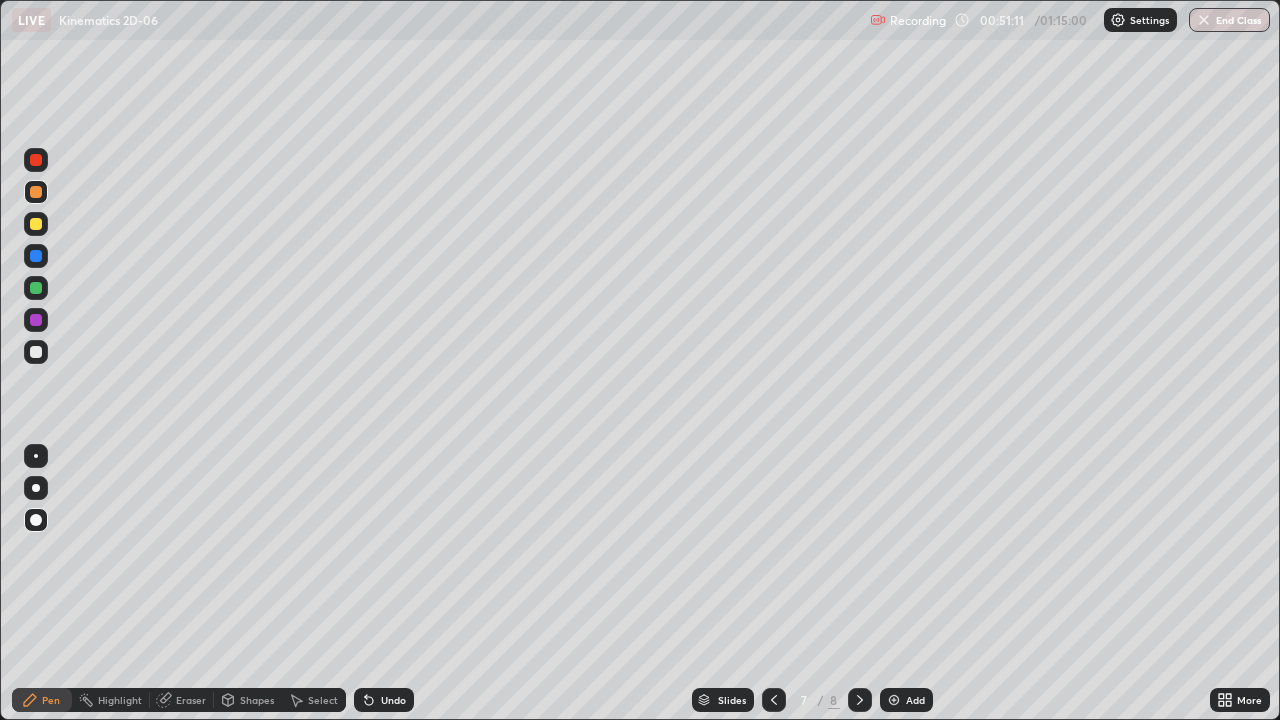 click 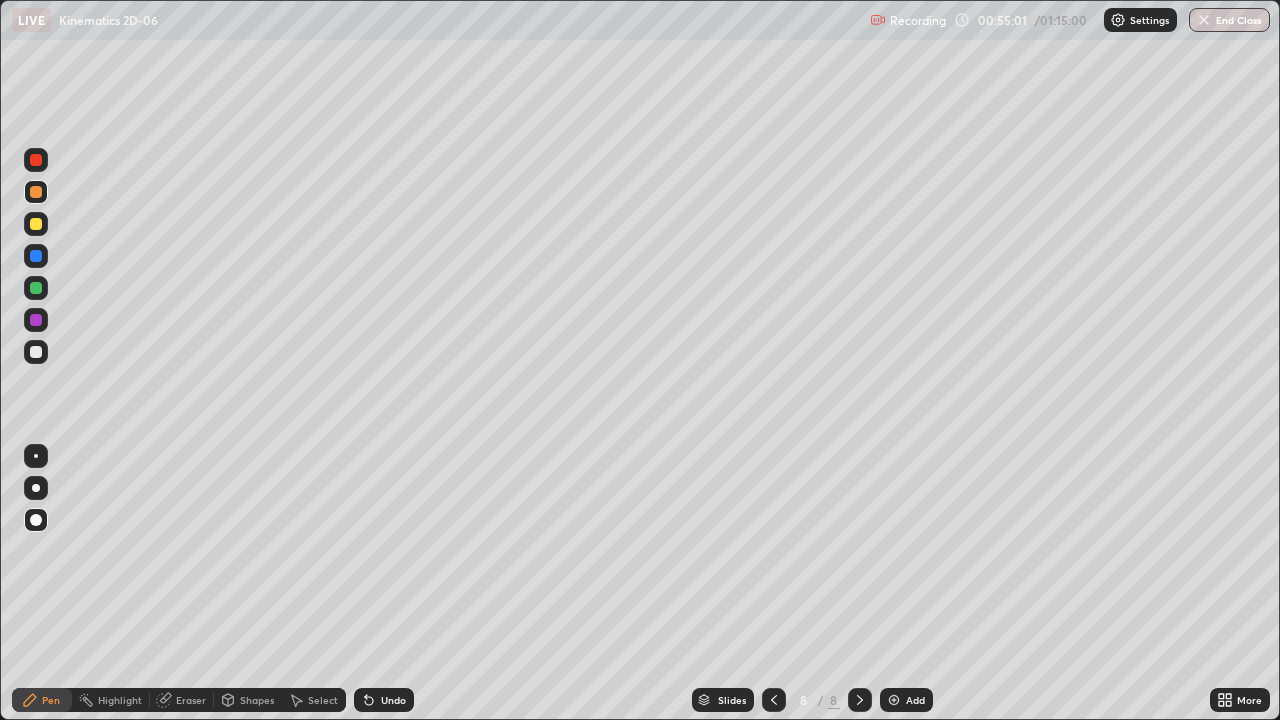 click at bounding box center (36, 352) 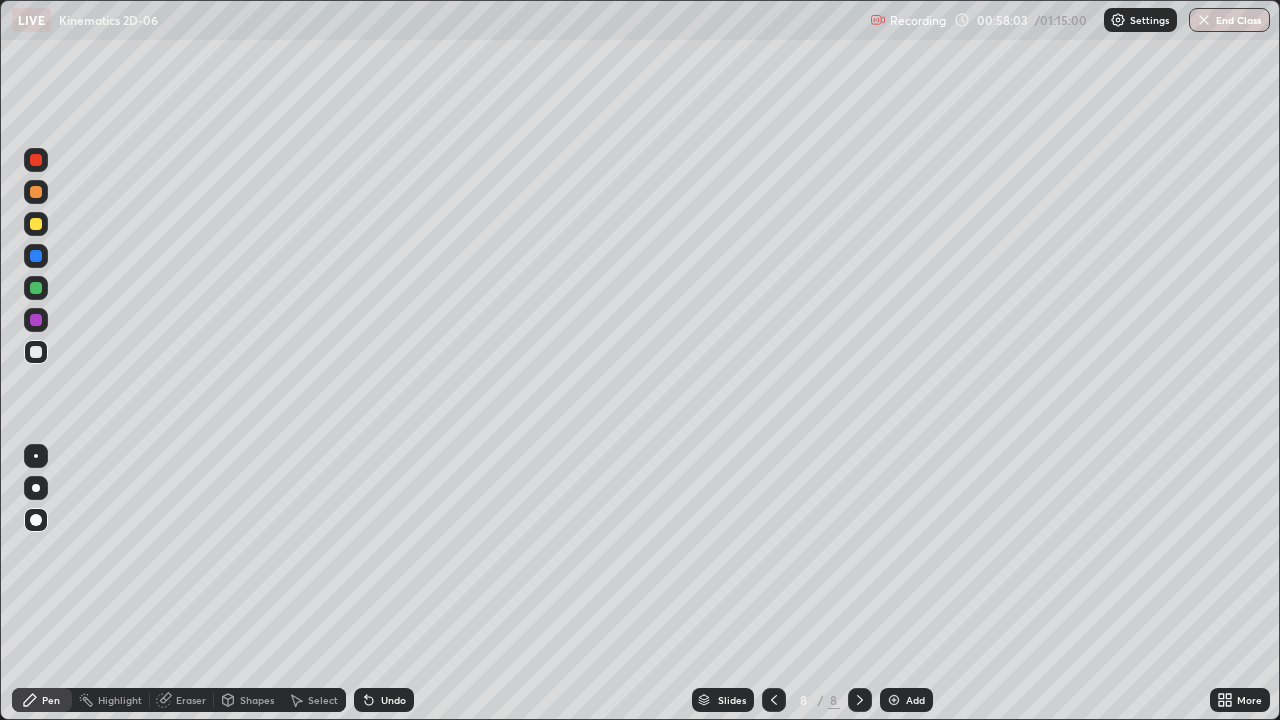 click on "Add" at bounding box center (915, 700) 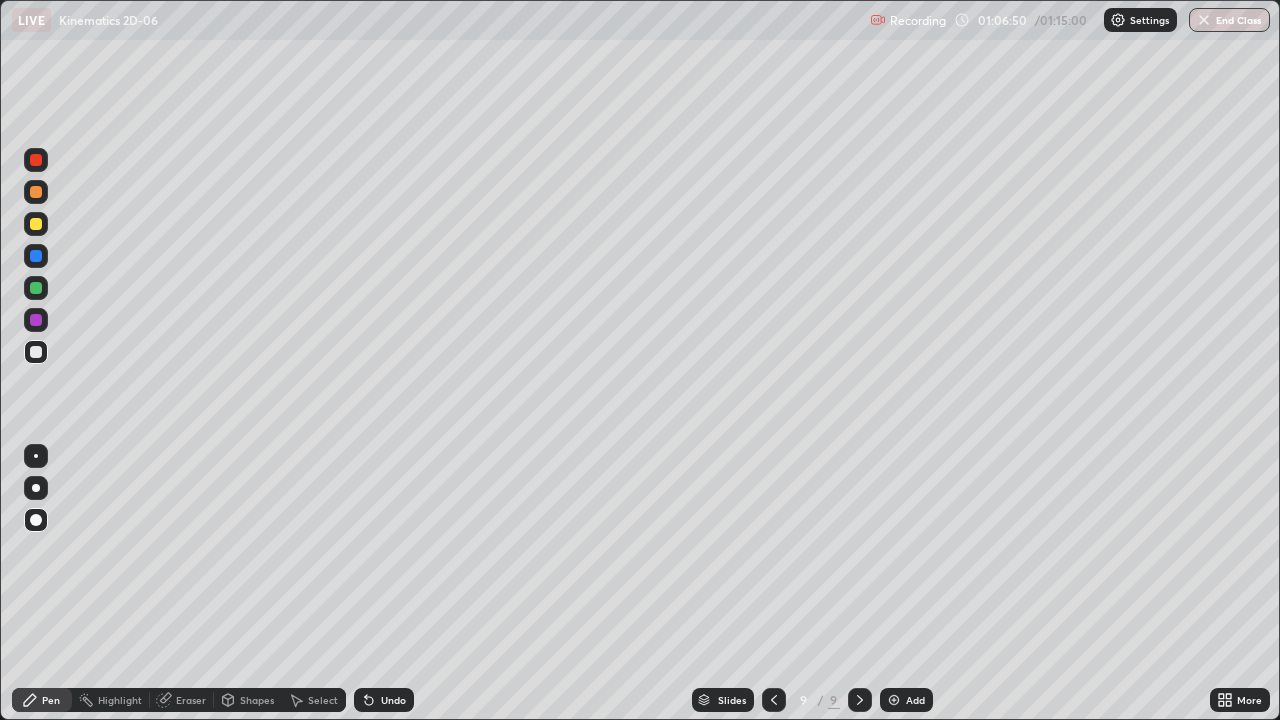 click on "Add" at bounding box center [915, 700] 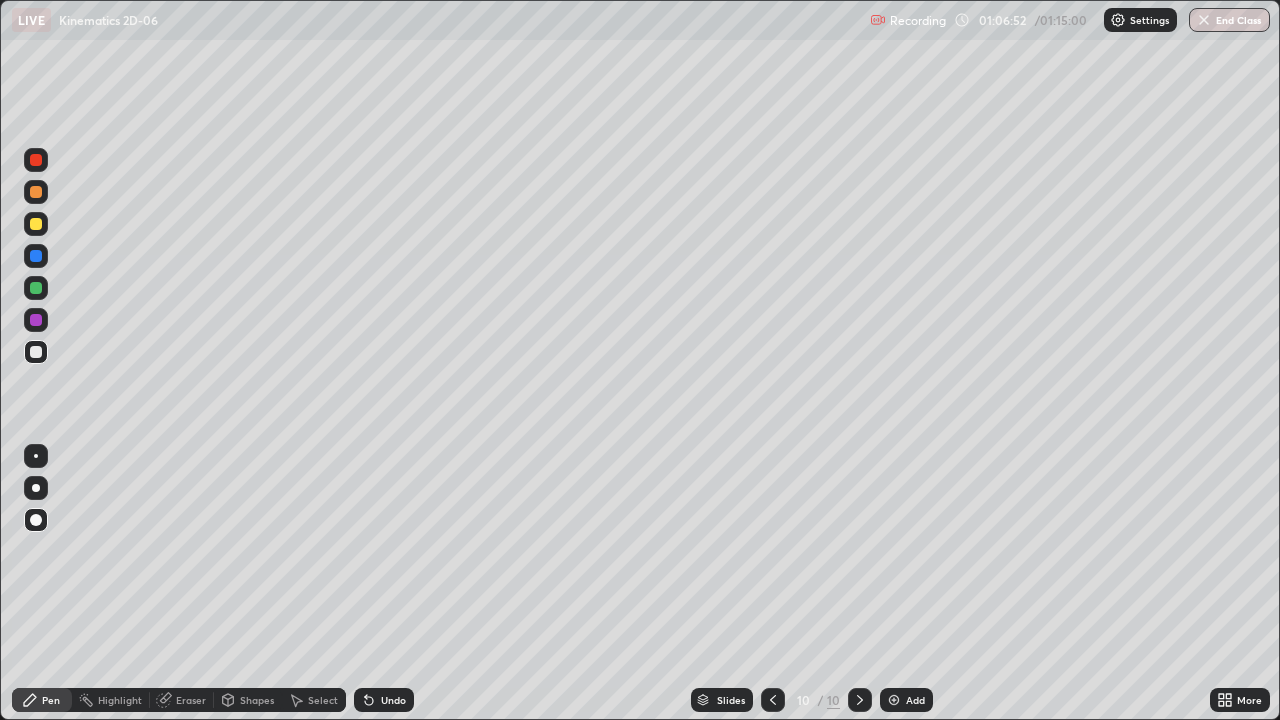 click 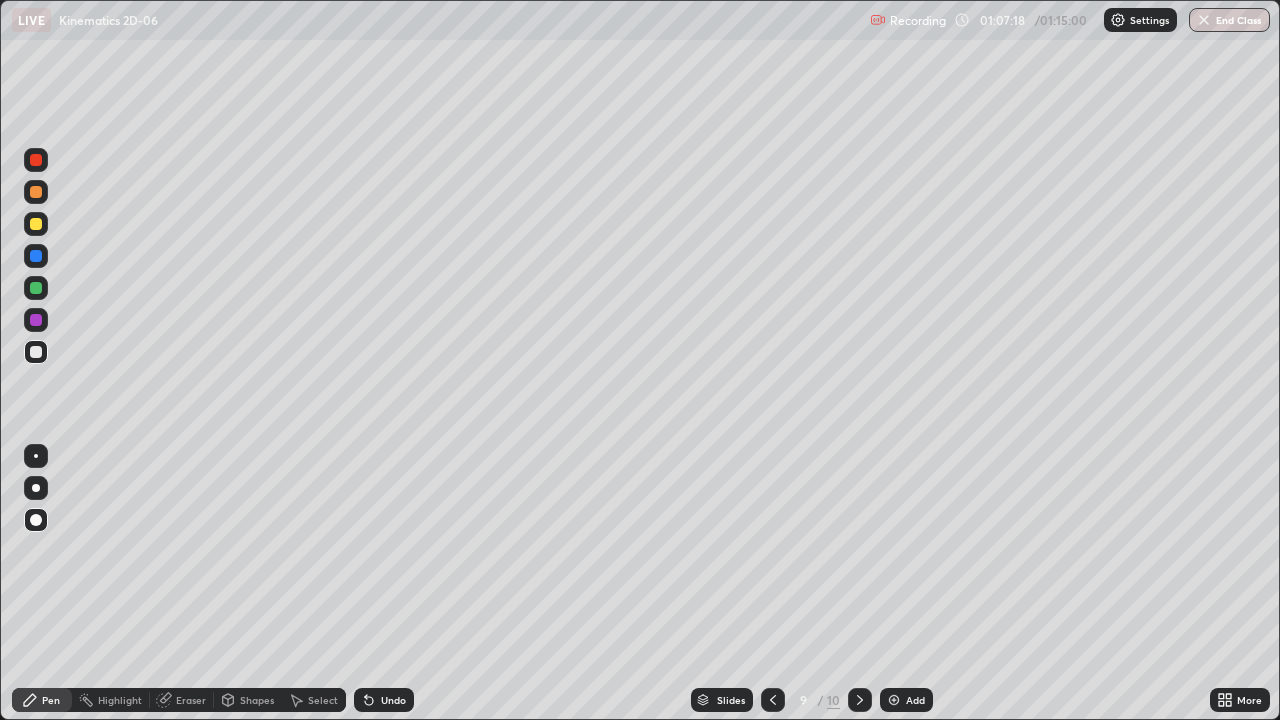 click on "Add" at bounding box center [915, 700] 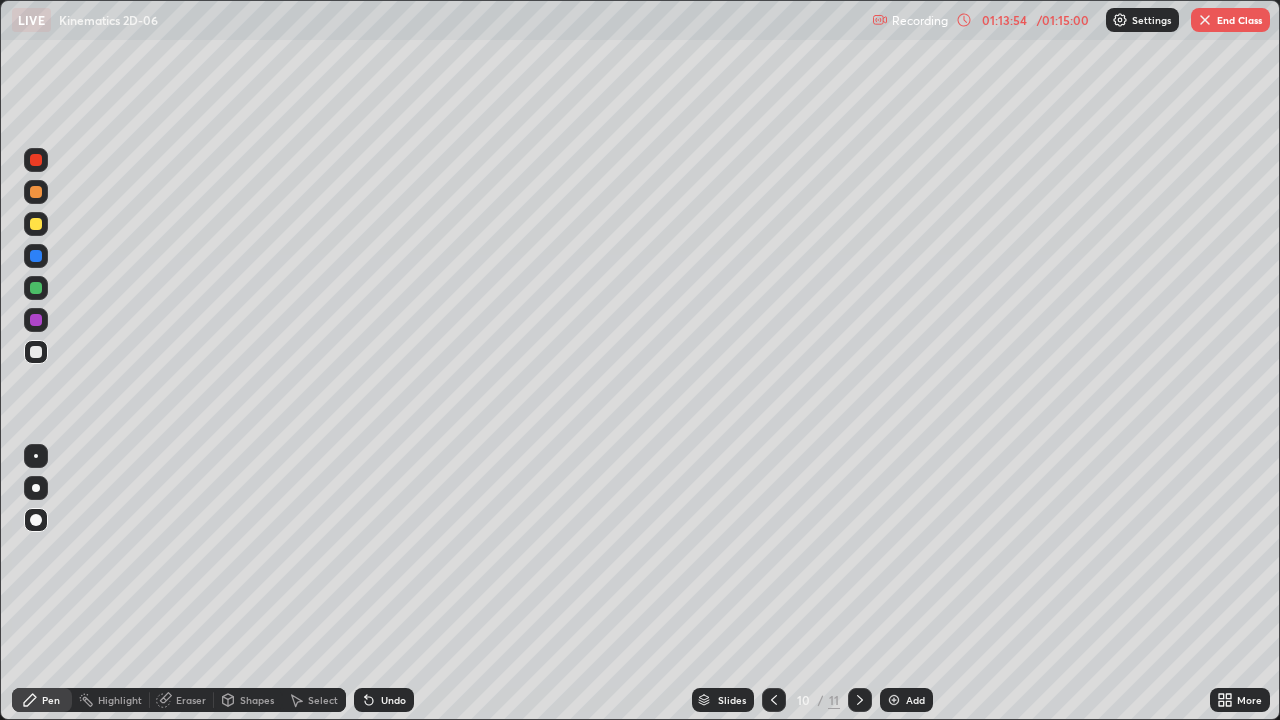 click on "End Class" at bounding box center (1230, 20) 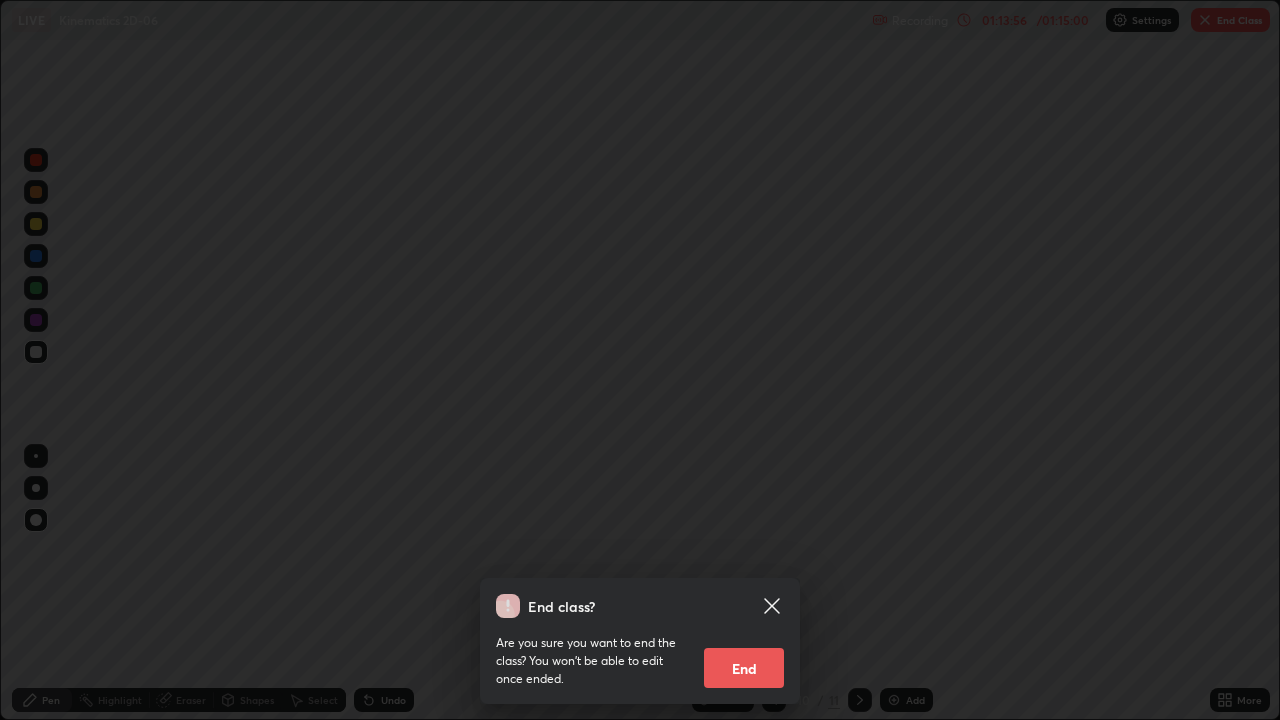 click on "End" at bounding box center (744, 668) 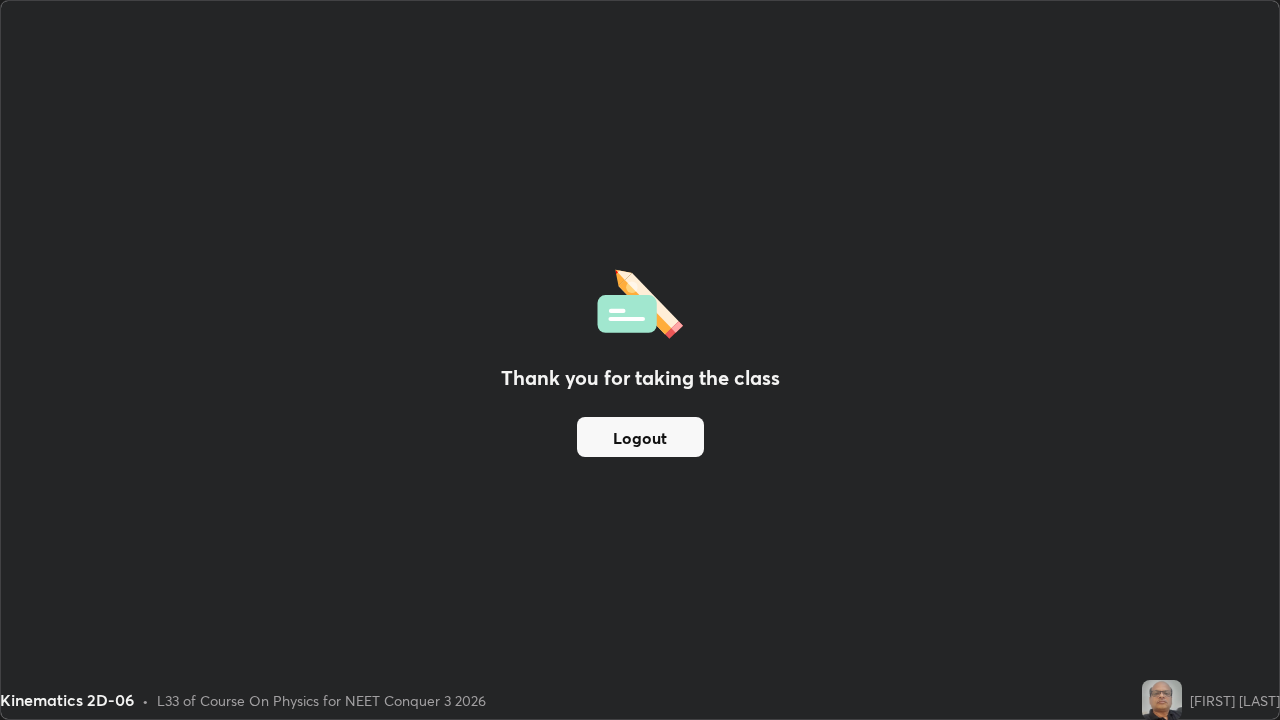 click on "Logout" at bounding box center (640, 437) 